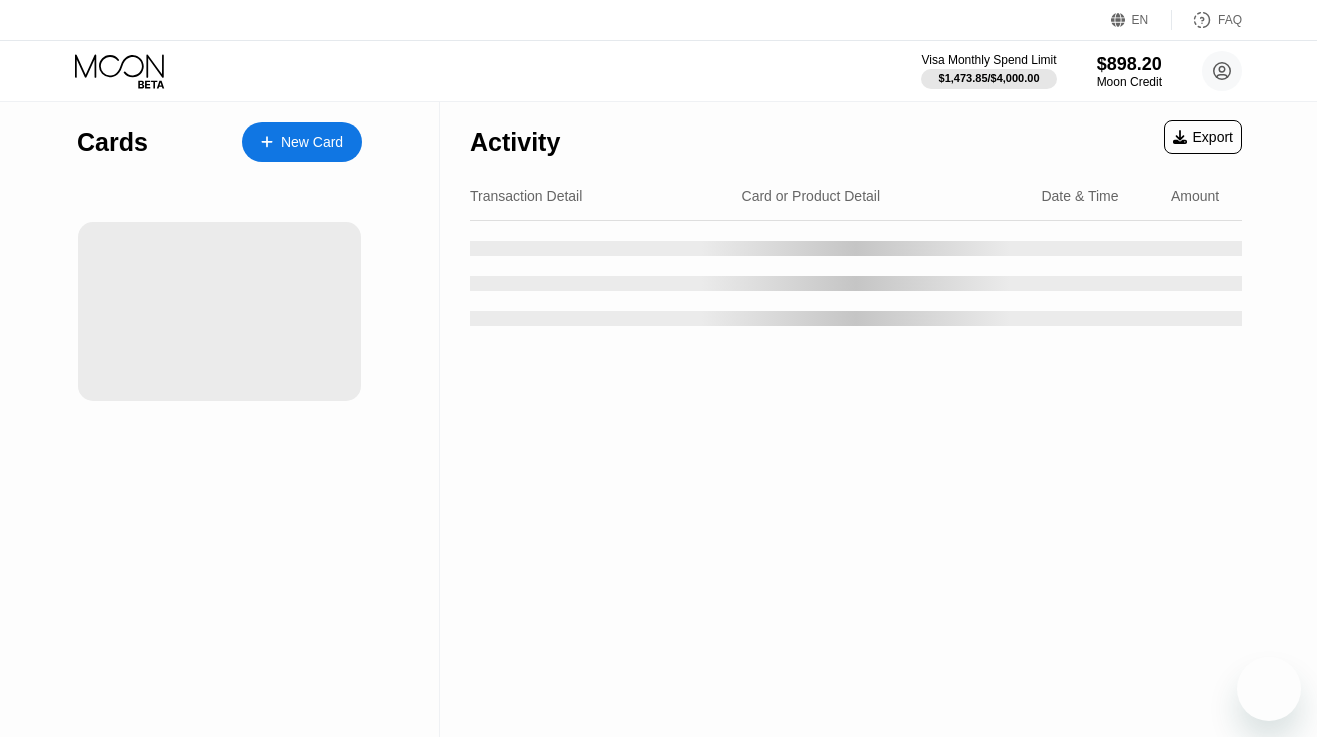scroll, scrollTop: 0, scrollLeft: 0, axis: both 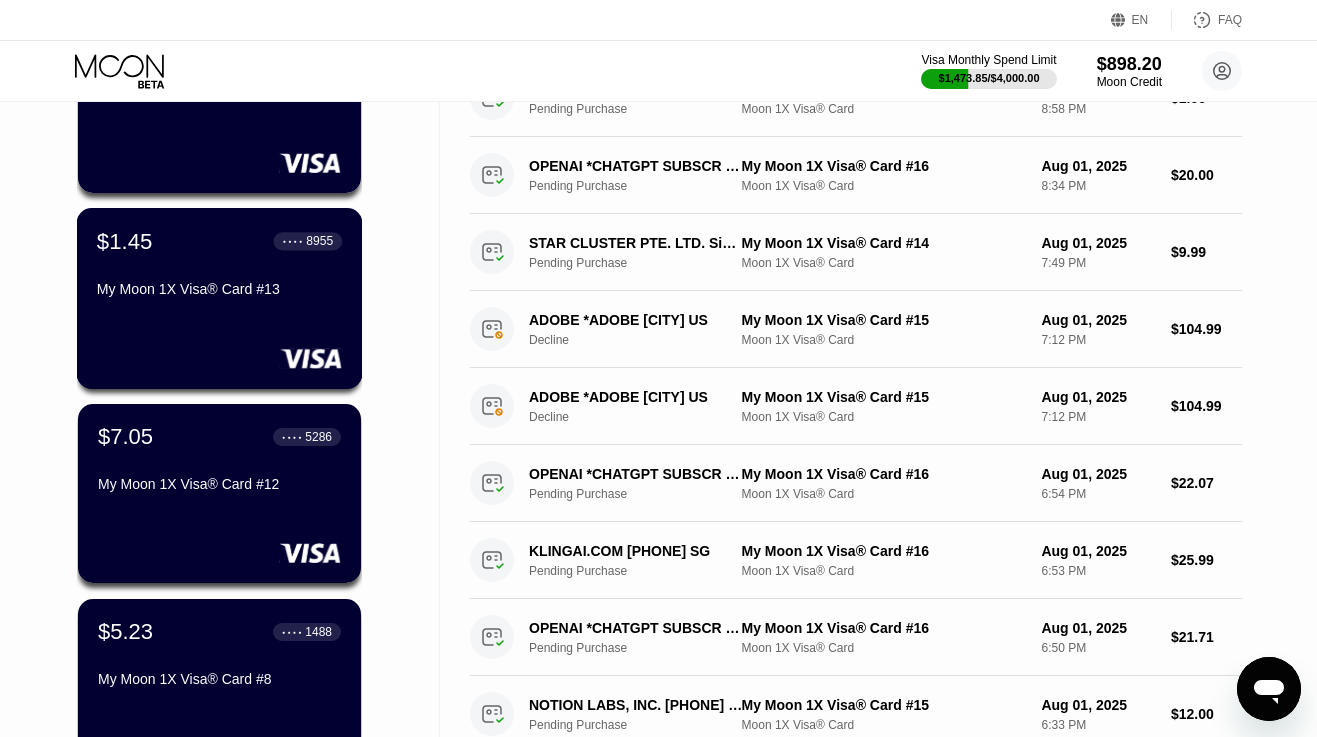 click on "$1.45 ● ● ● ● 8955 My Moon 1X Visa® Card #[CARD LAST 4]" at bounding box center [220, 298] 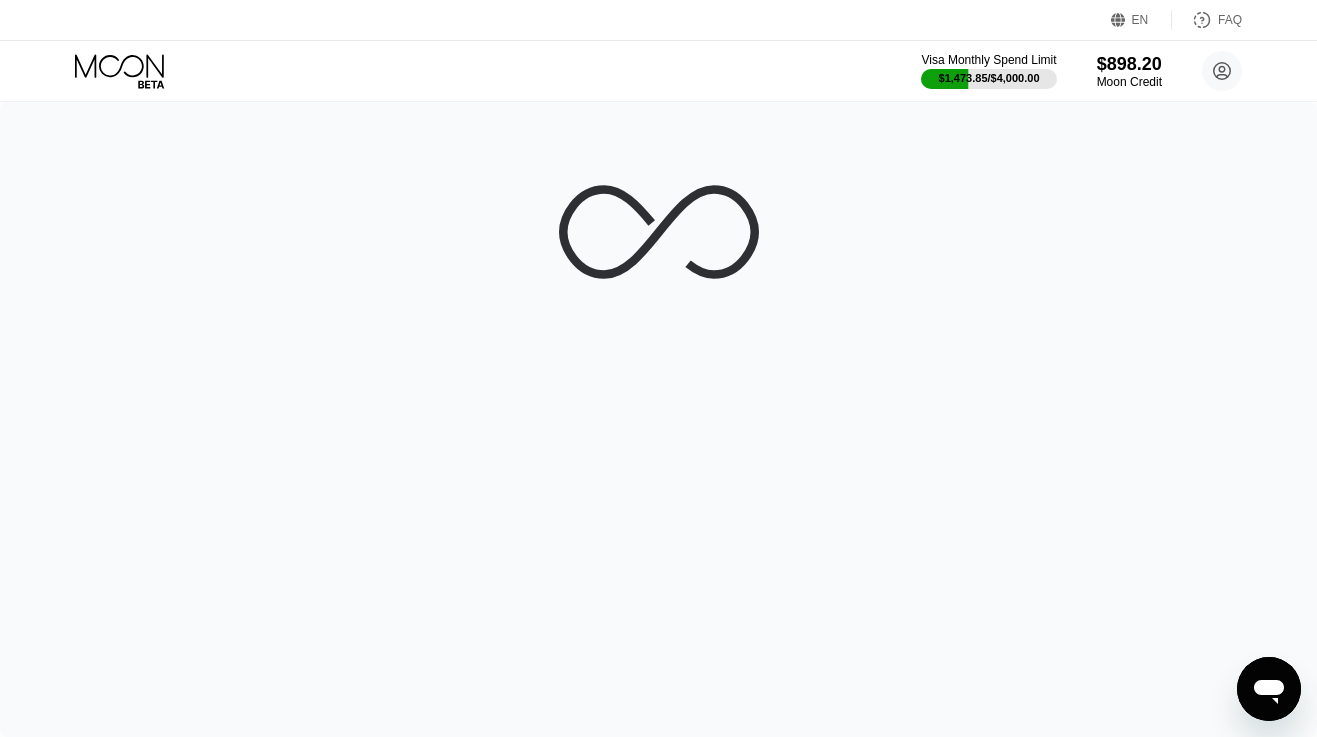 scroll, scrollTop: 0, scrollLeft: 0, axis: both 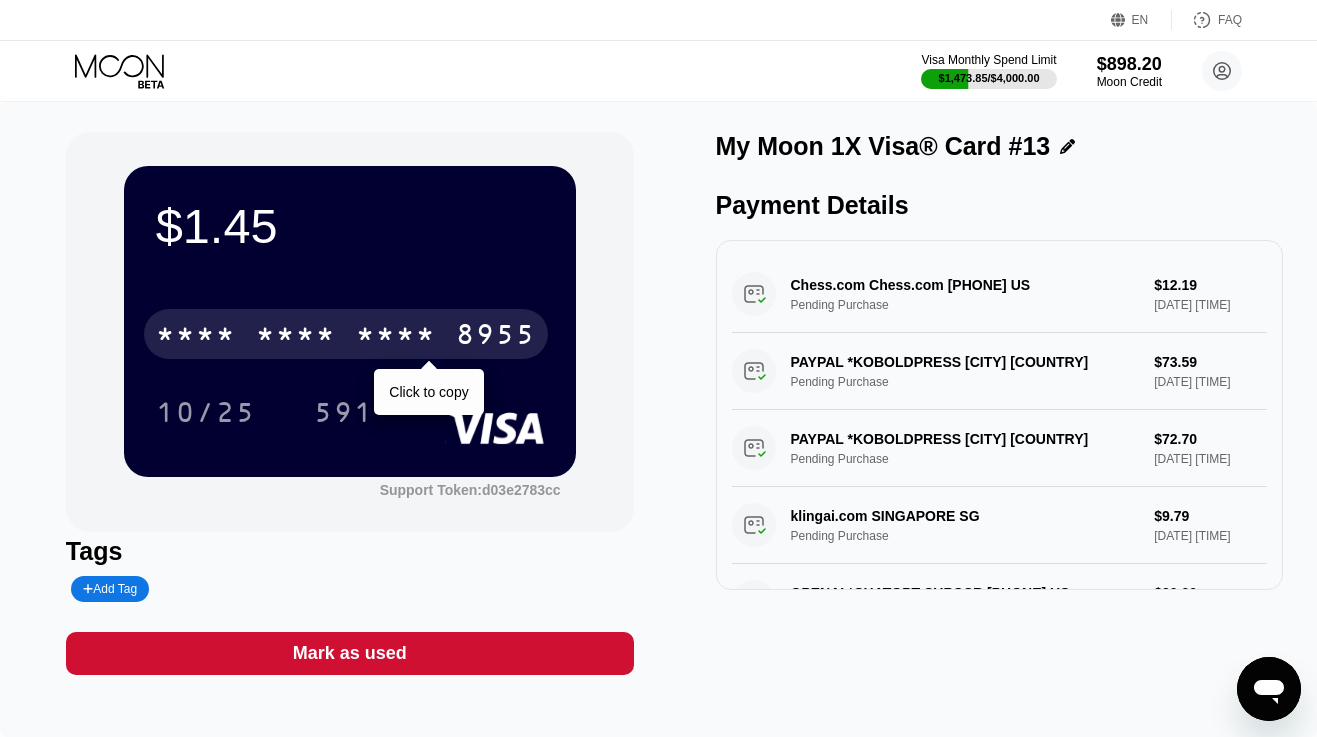 click on "8955" at bounding box center (496, 337) 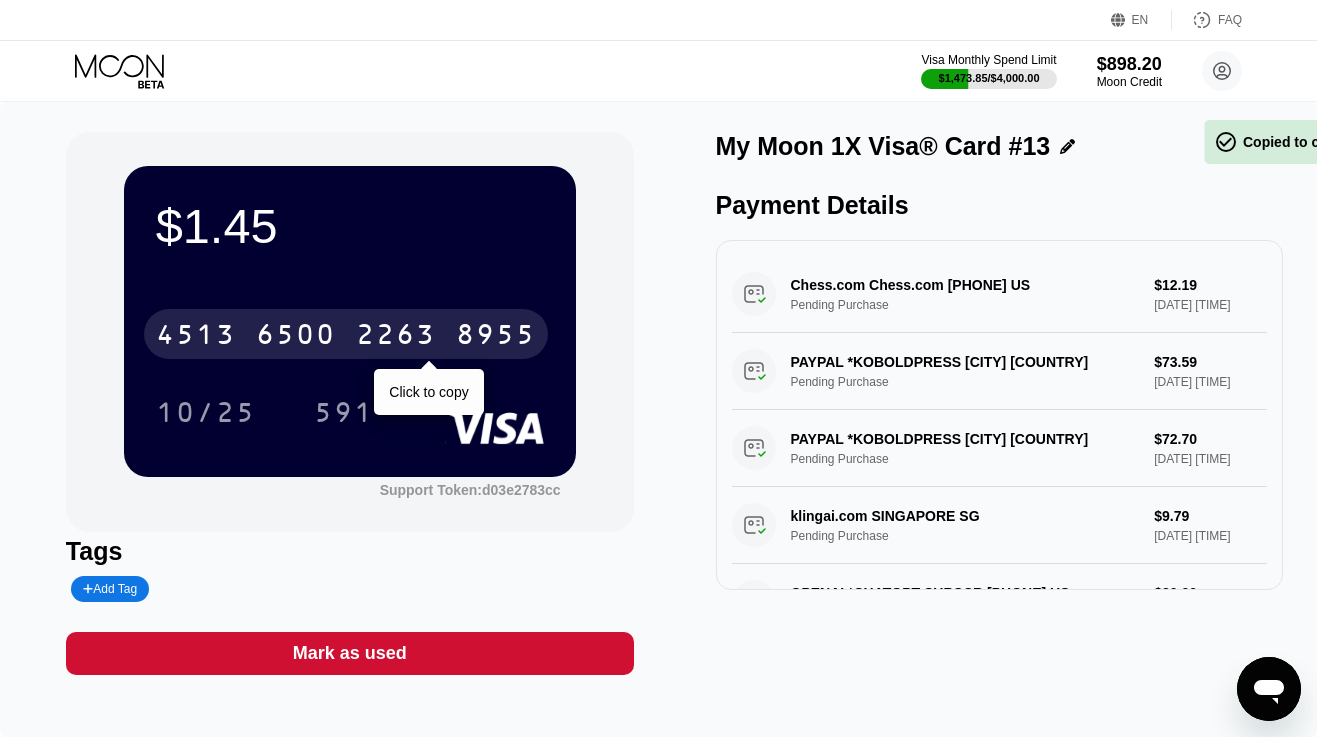 click on "8955" at bounding box center [496, 337] 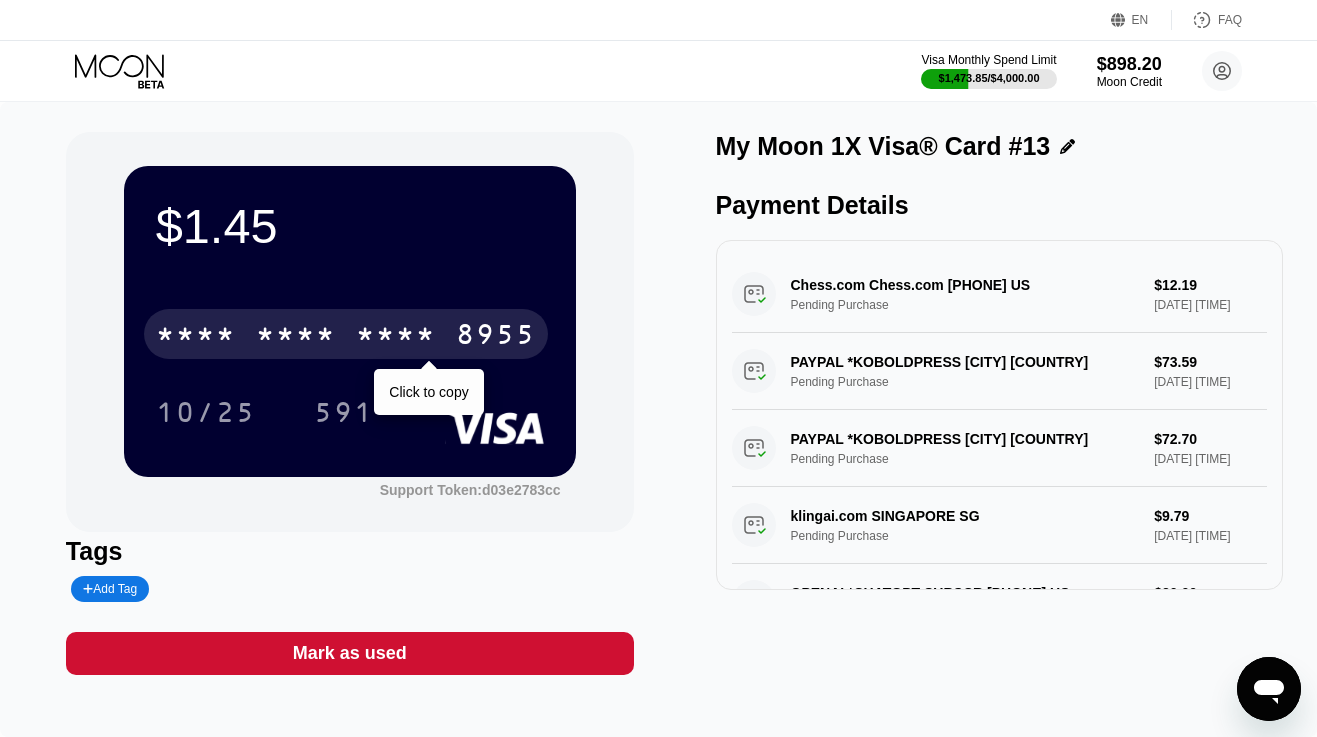 click on "* * * *" at bounding box center [396, 337] 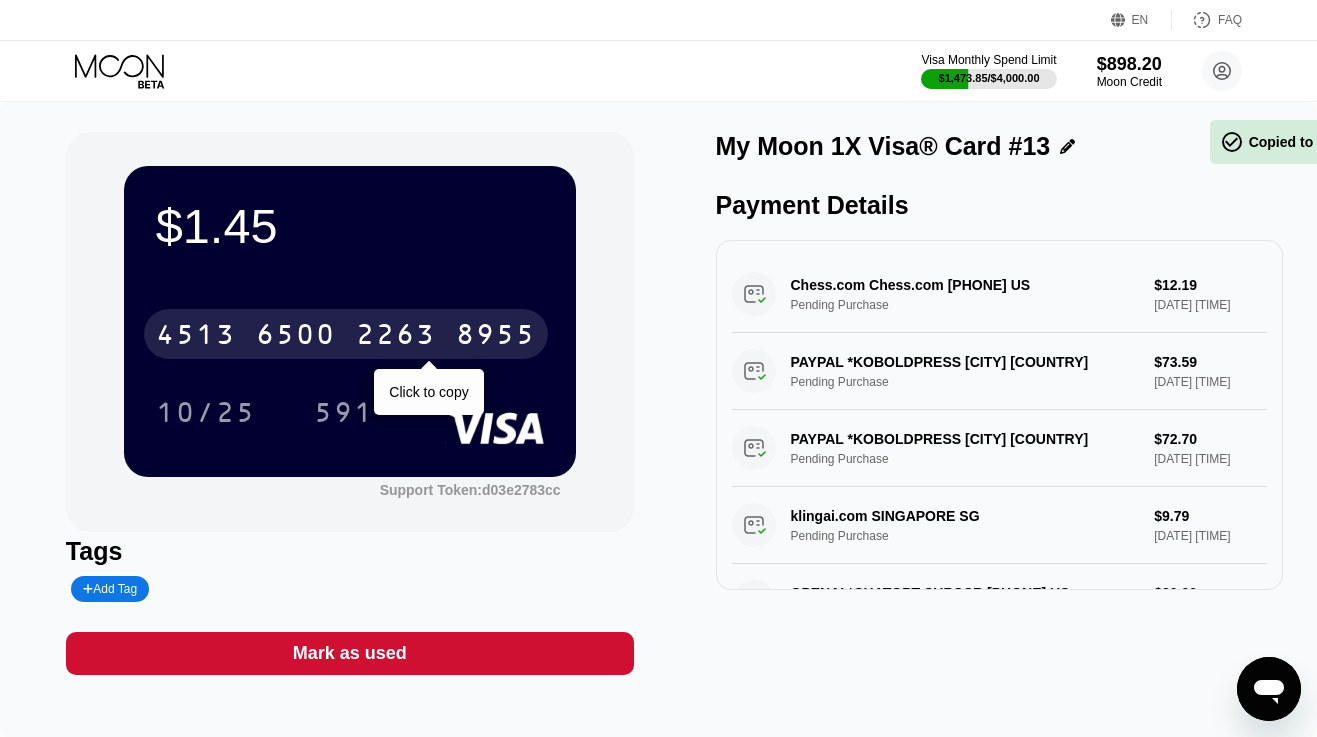 click on "2263" at bounding box center [396, 337] 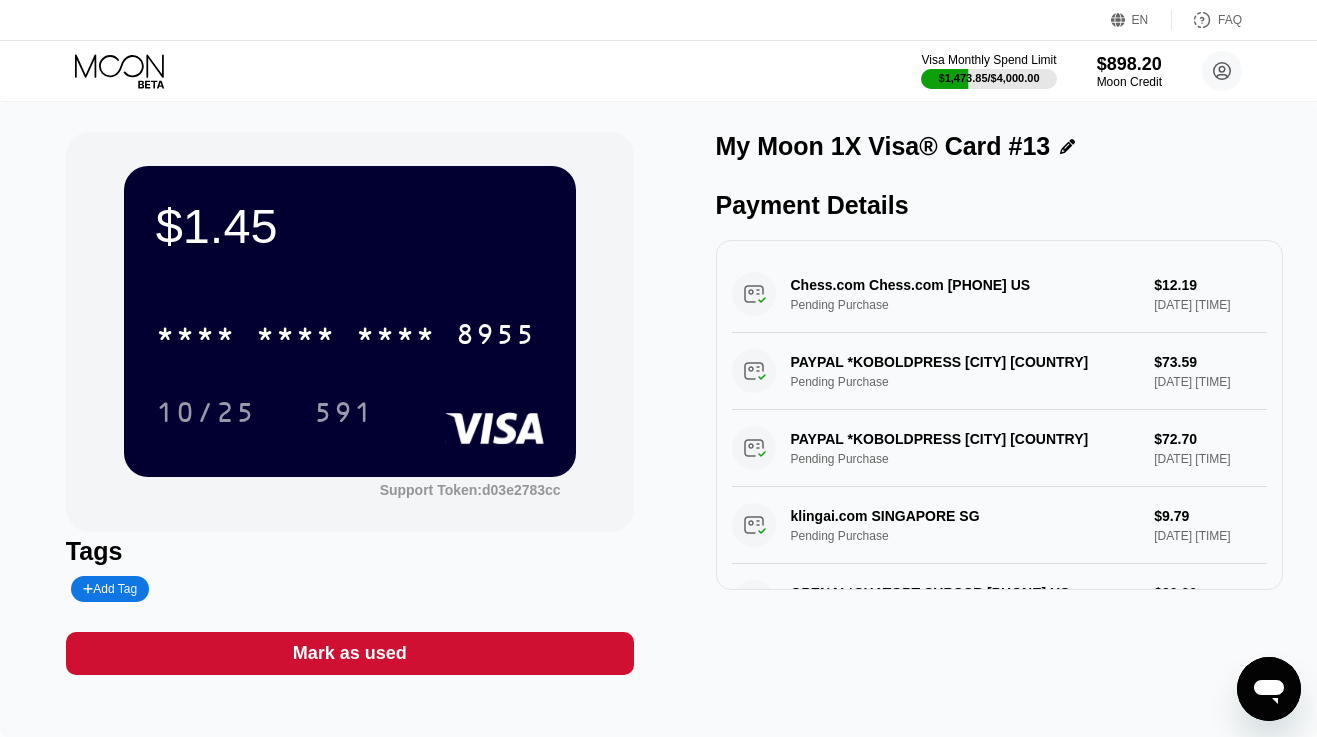 click 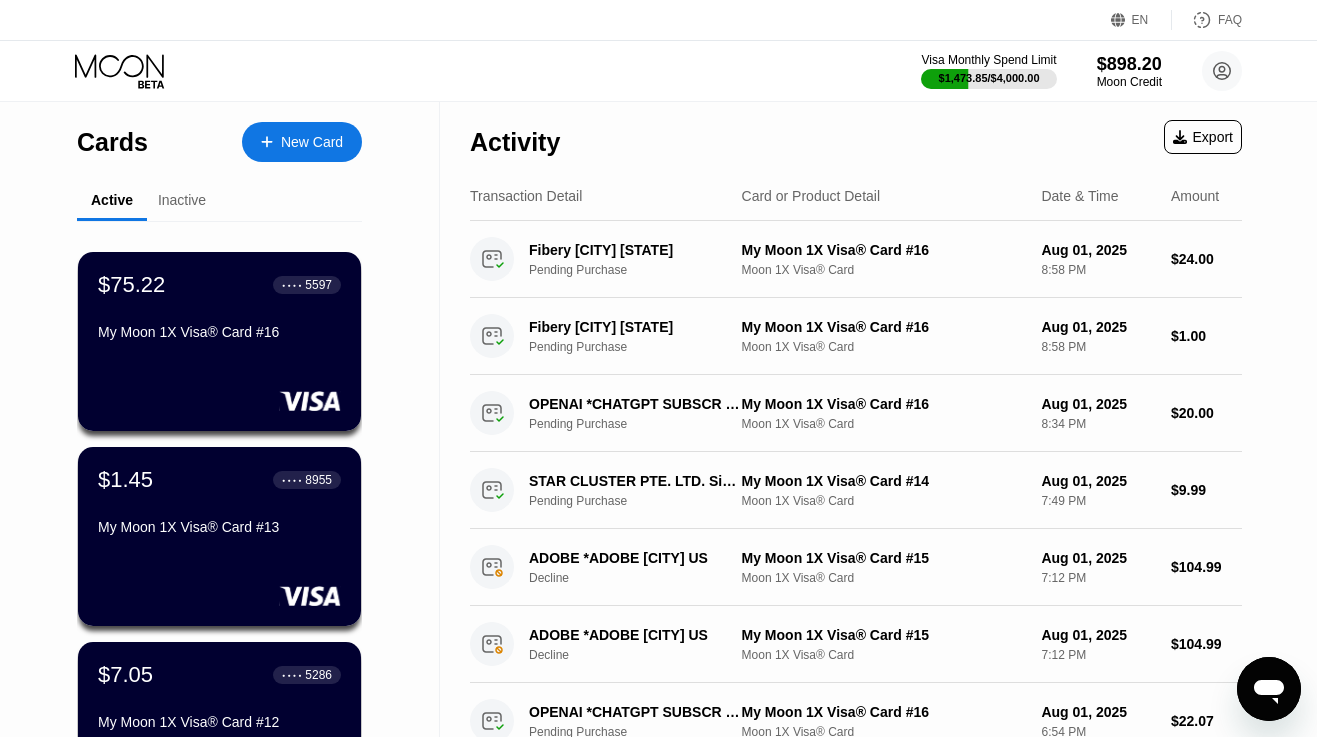 click on "EN Language Select an item Save FAQ" at bounding box center (658, 20) 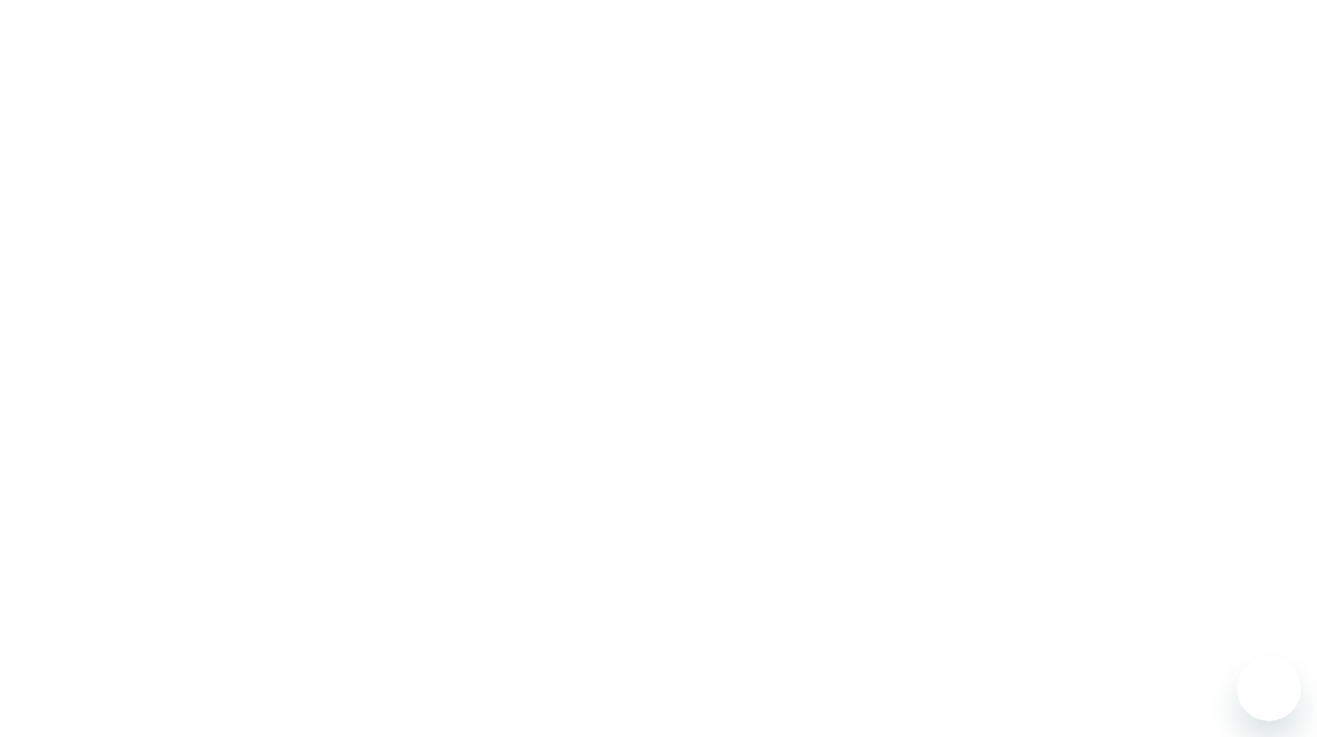 scroll, scrollTop: 0, scrollLeft: 0, axis: both 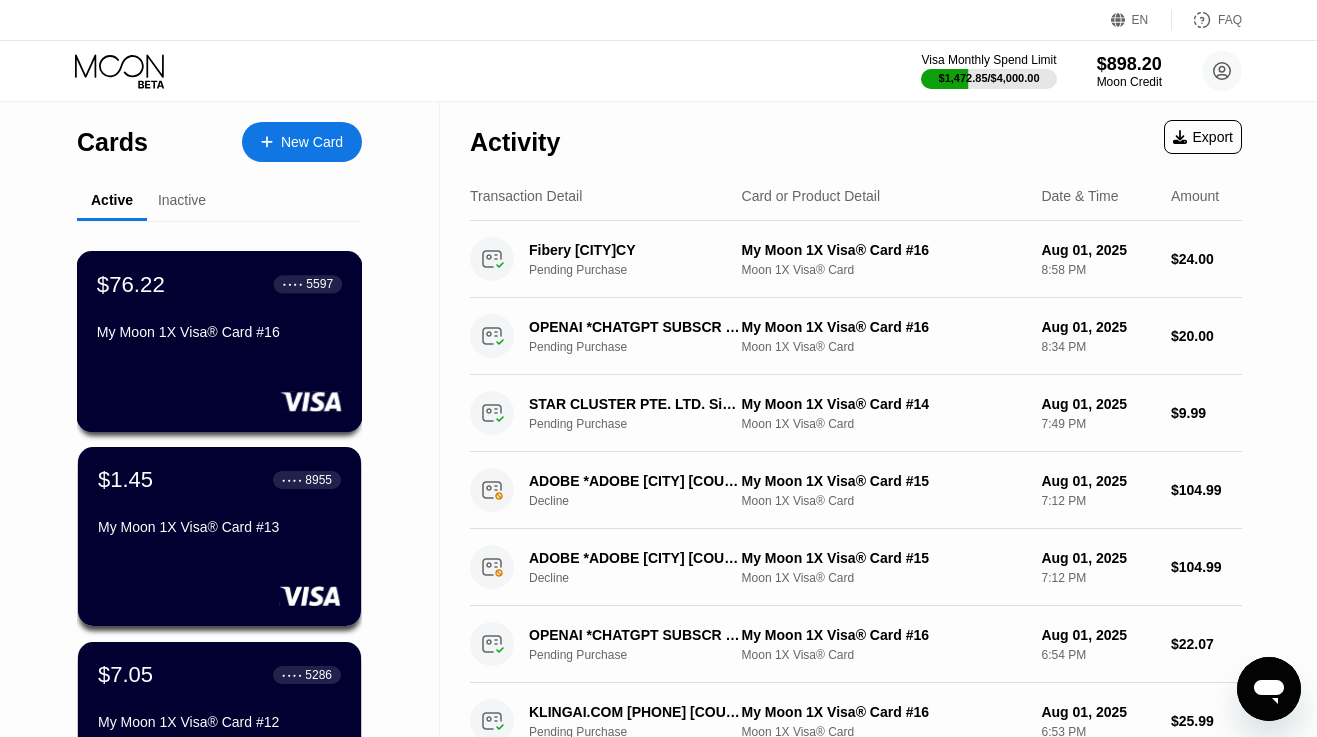 click on "$76.22 ● ● ● ● 5597 My Moon 1X Visa® Card #16" at bounding box center (219, 309) 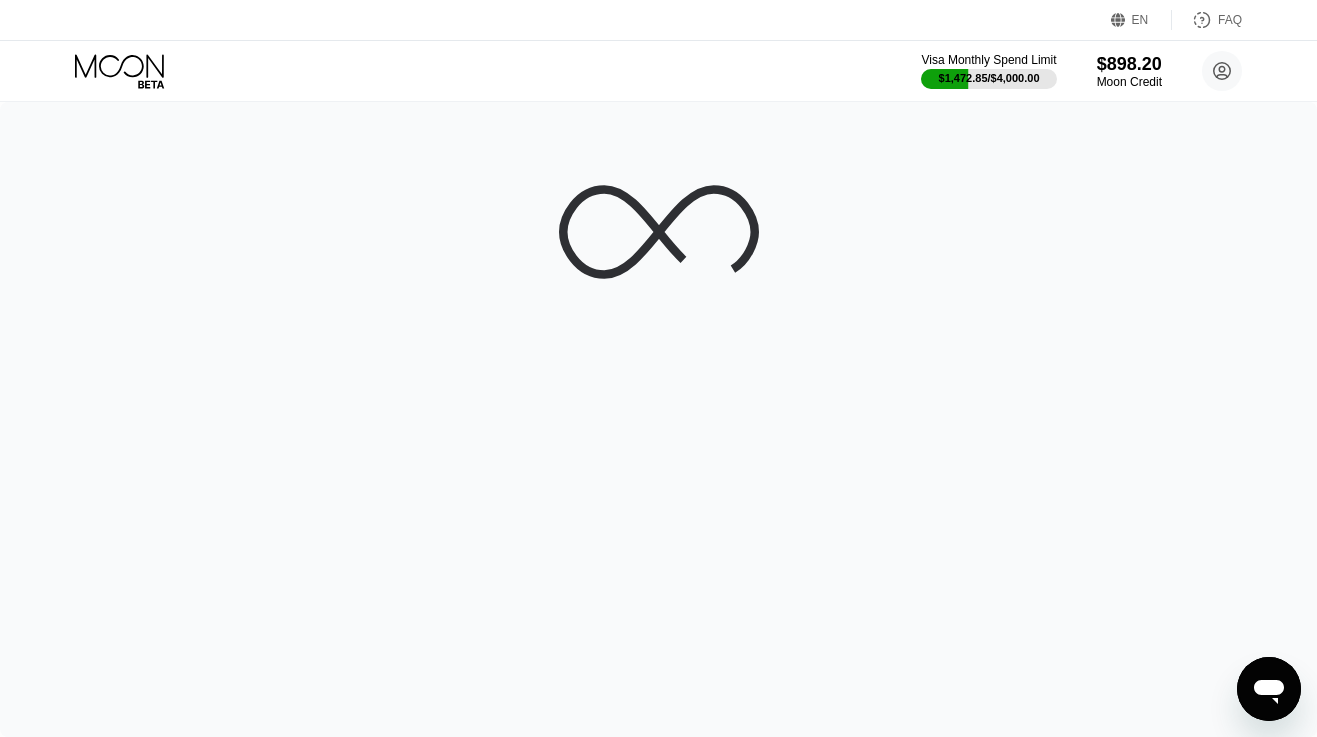 scroll, scrollTop: 0, scrollLeft: 0, axis: both 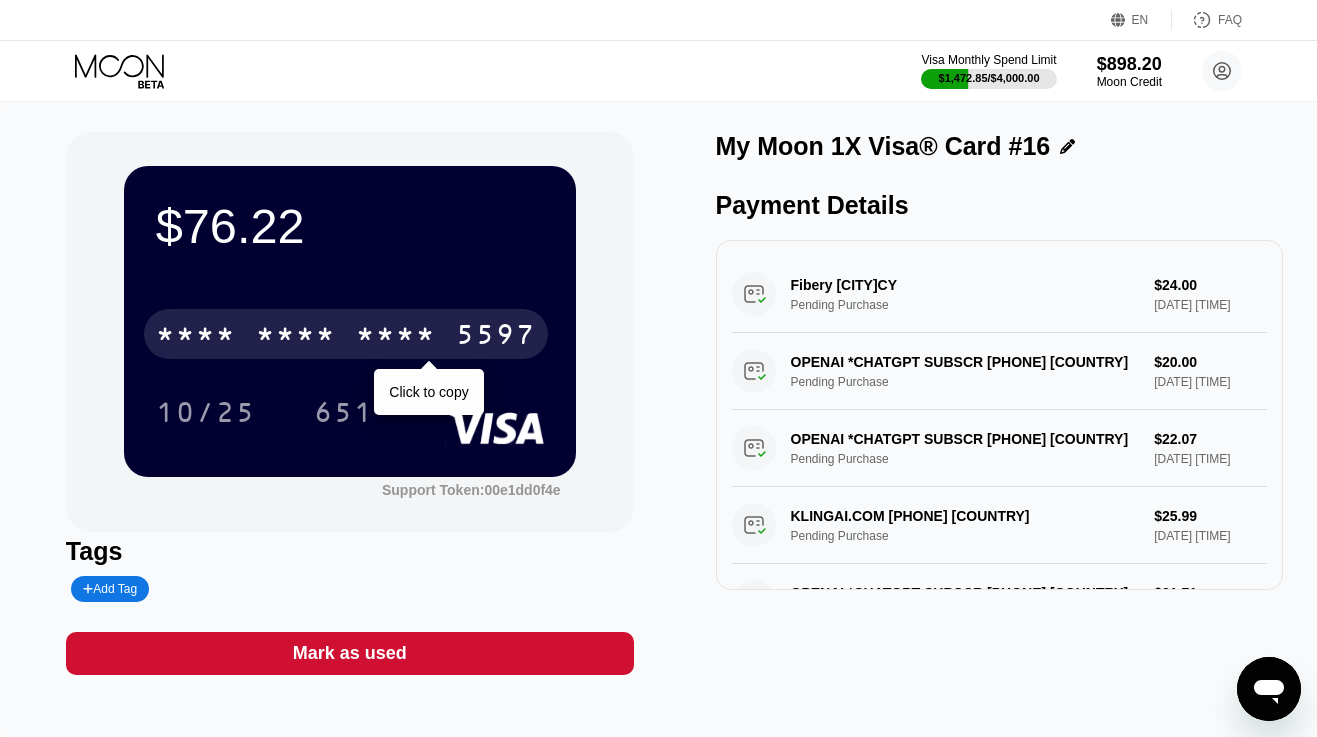 click on "* * * *" at bounding box center [396, 337] 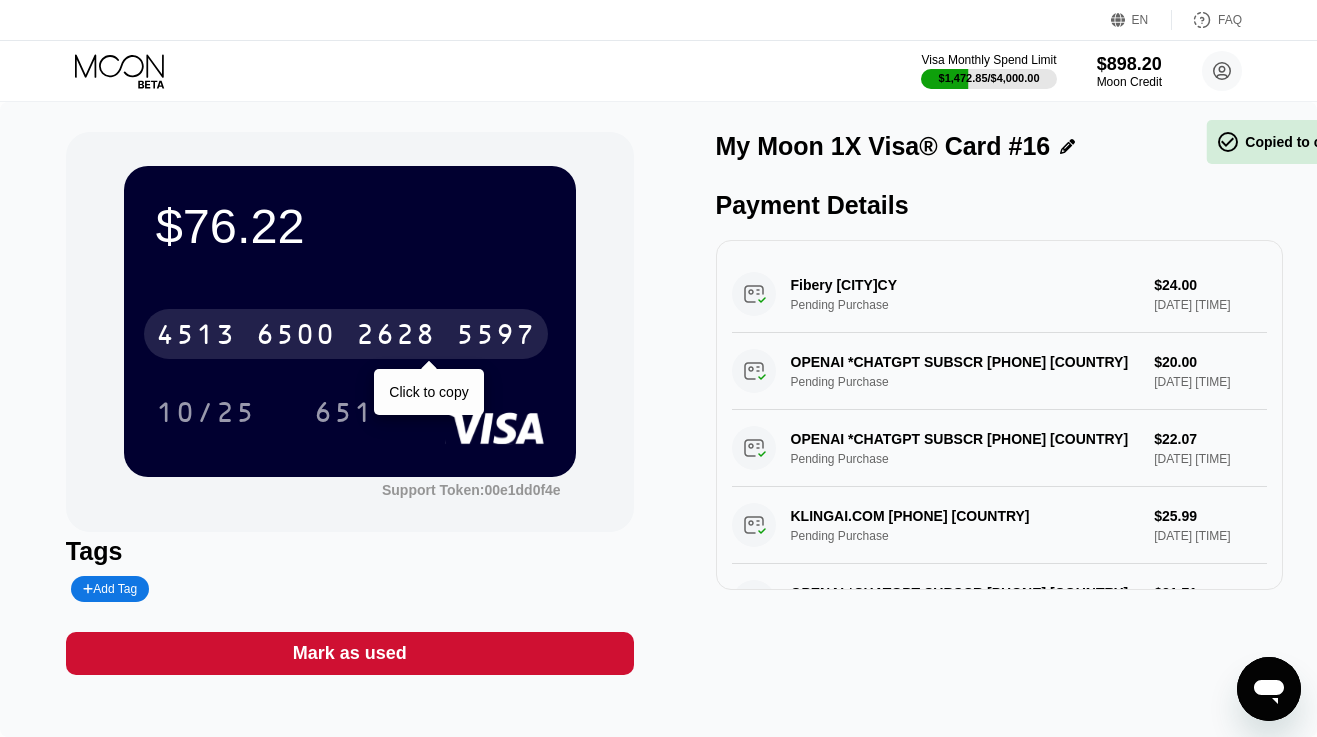 click on "2628" at bounding box center (396, 337) 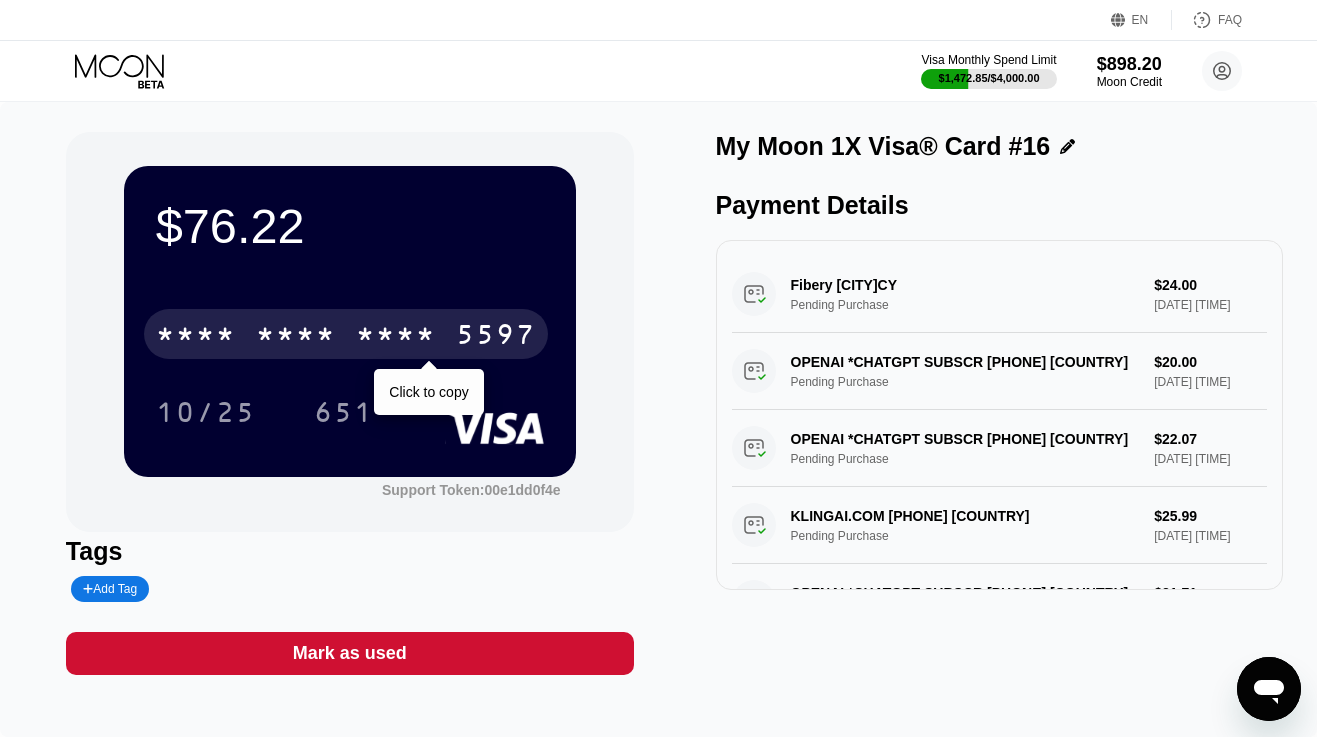 click on "* * * *" at bounding box center (296, 337) 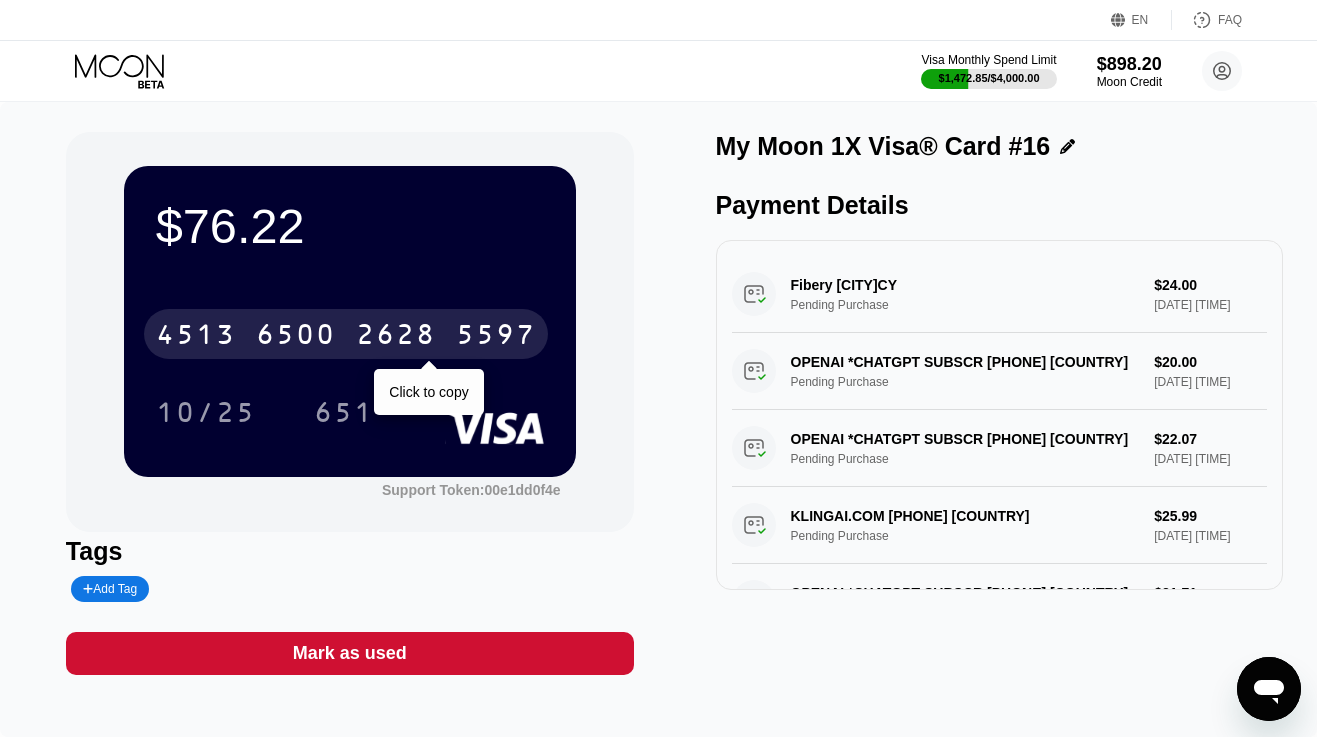 click on "4513 6500 2628 5597" at bounding box center [346, 334] 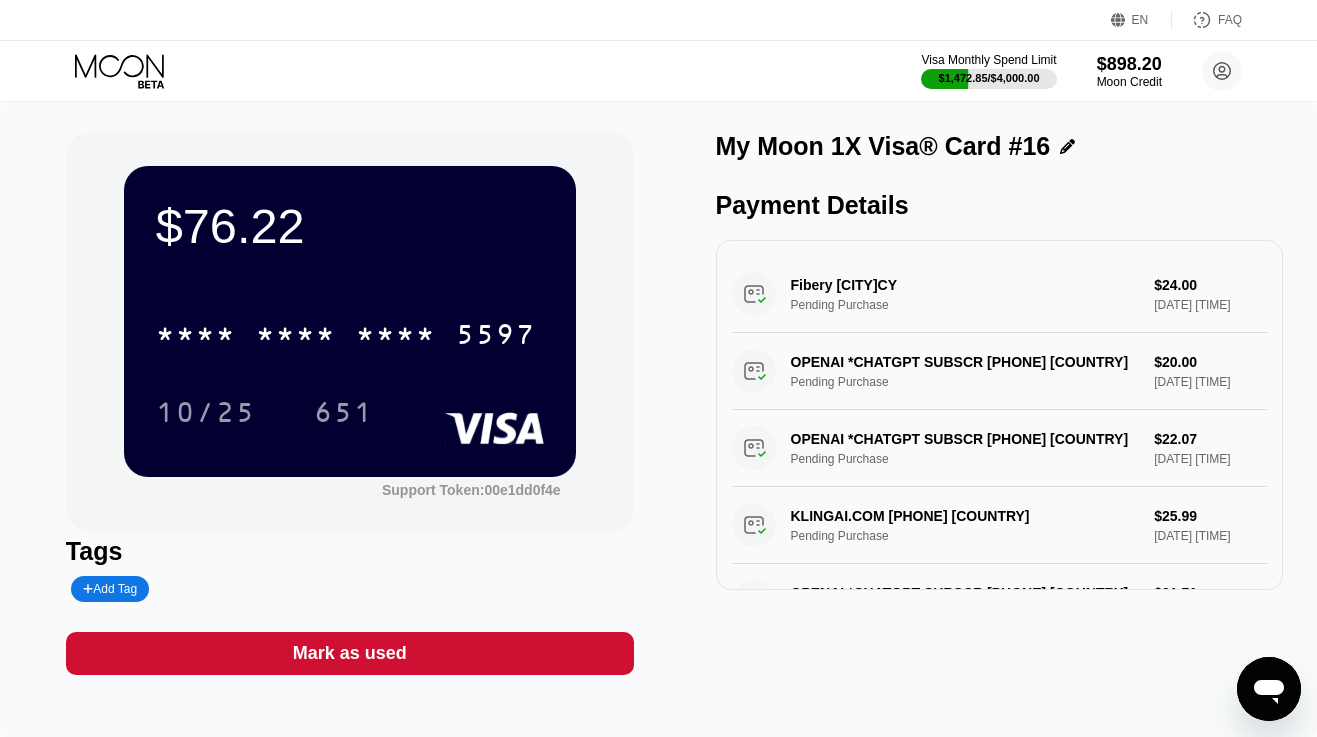 click 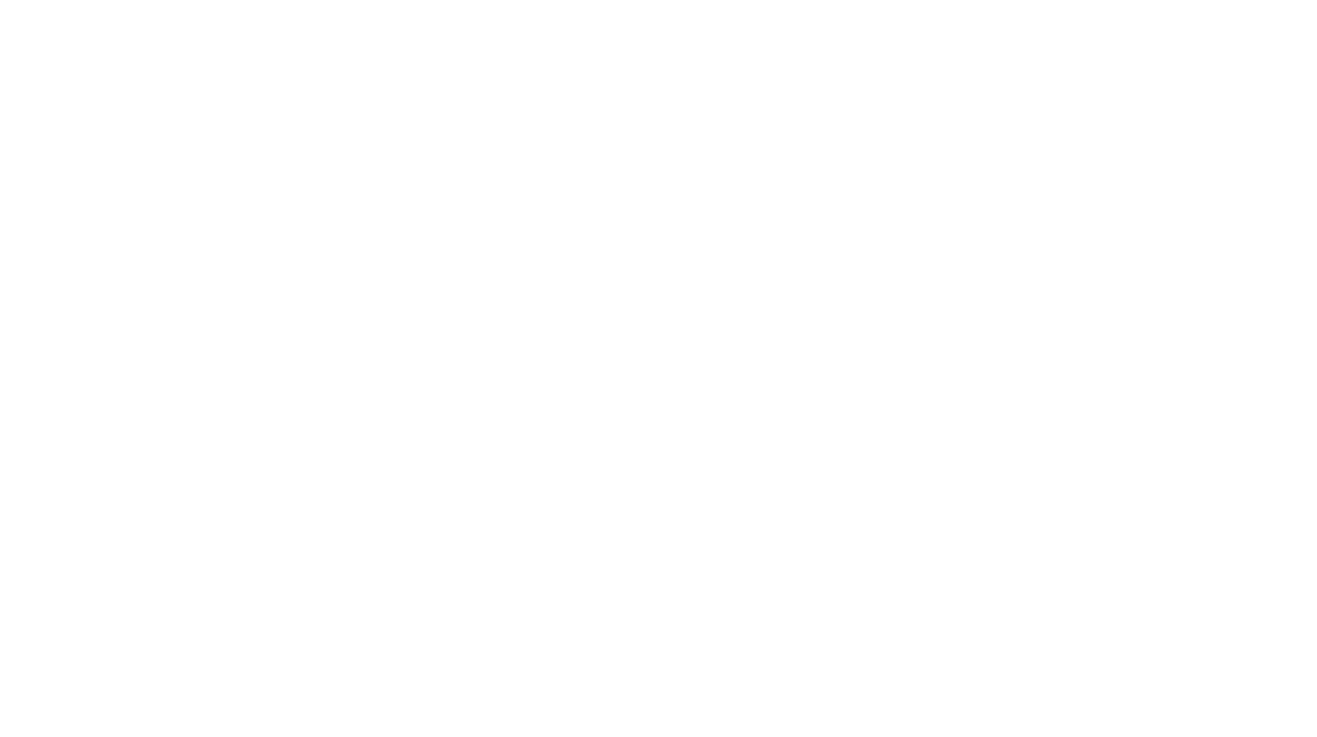 scroll, scrollTop: 0, scrollLeft: 0, axis: both 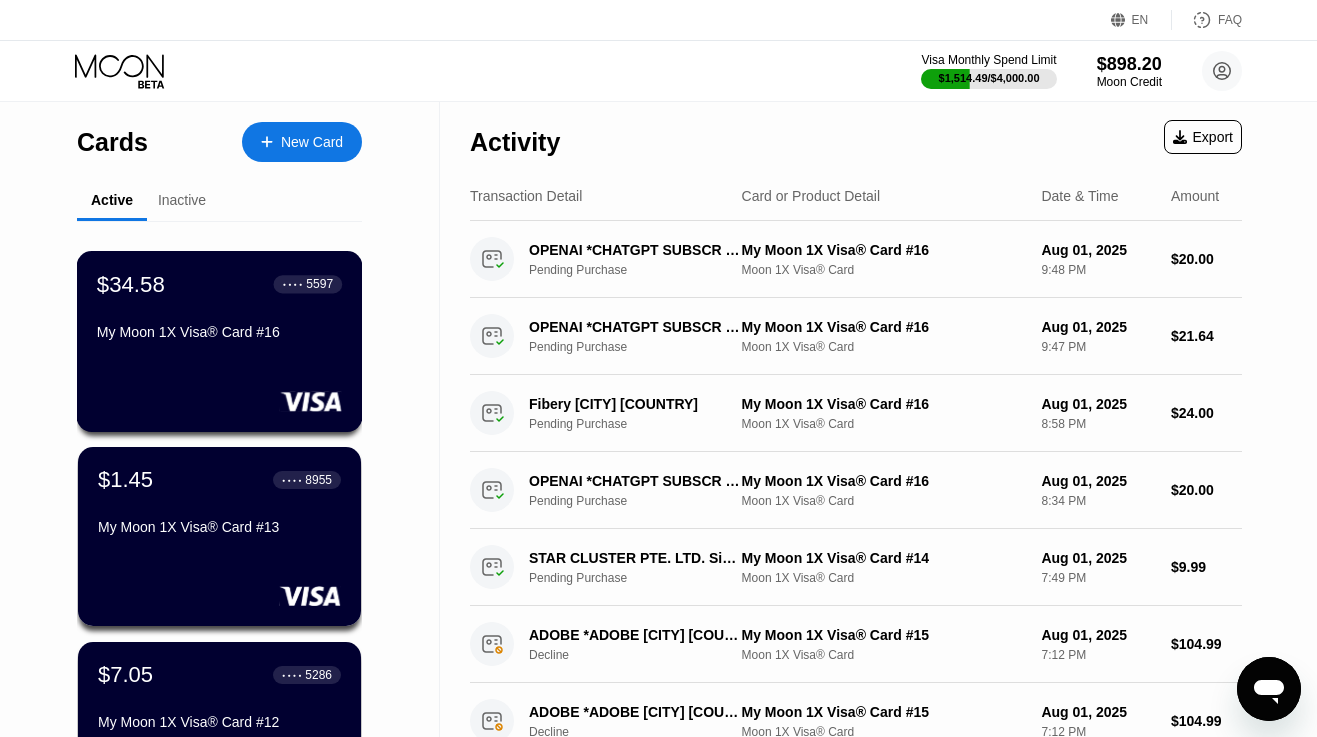 click on "My Moon 1X Visa® Card #16" at bounding box center [219, 336] 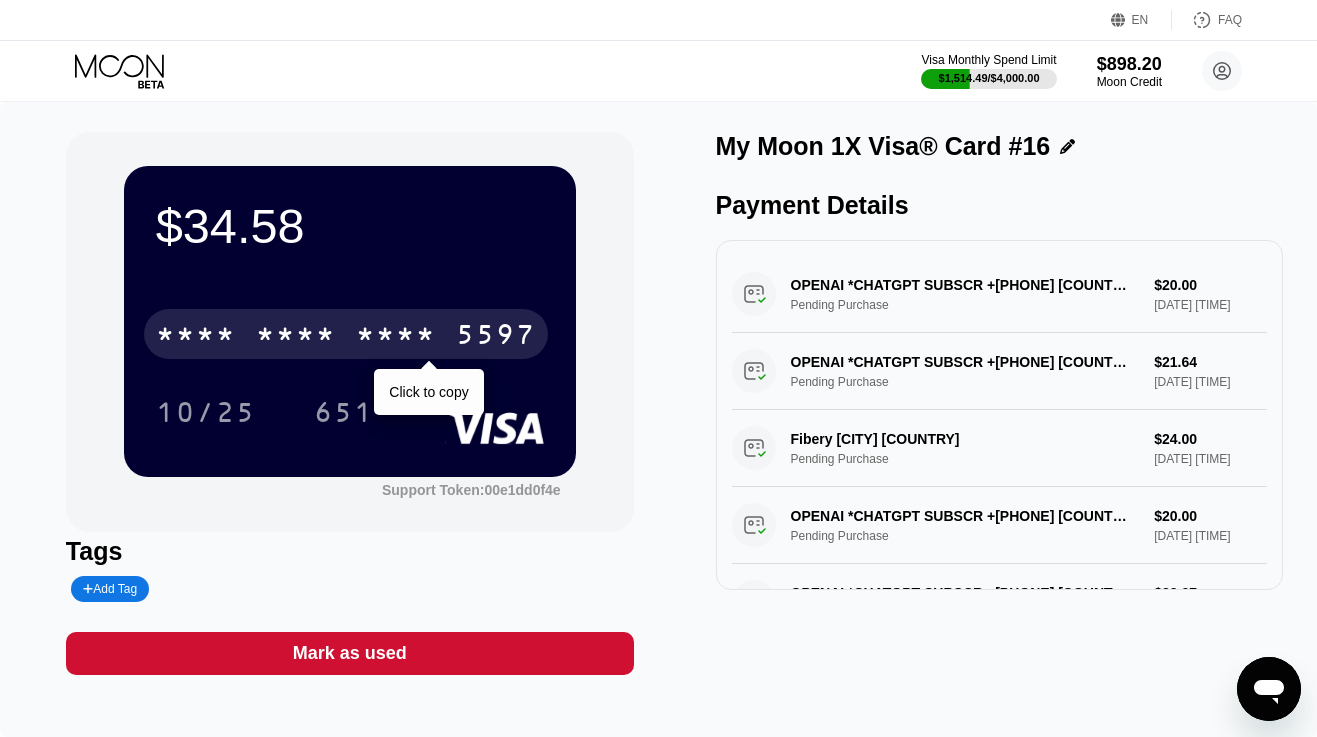 click on "* * * * * * * * * * * * 5597" at bounding box center [346, 334] 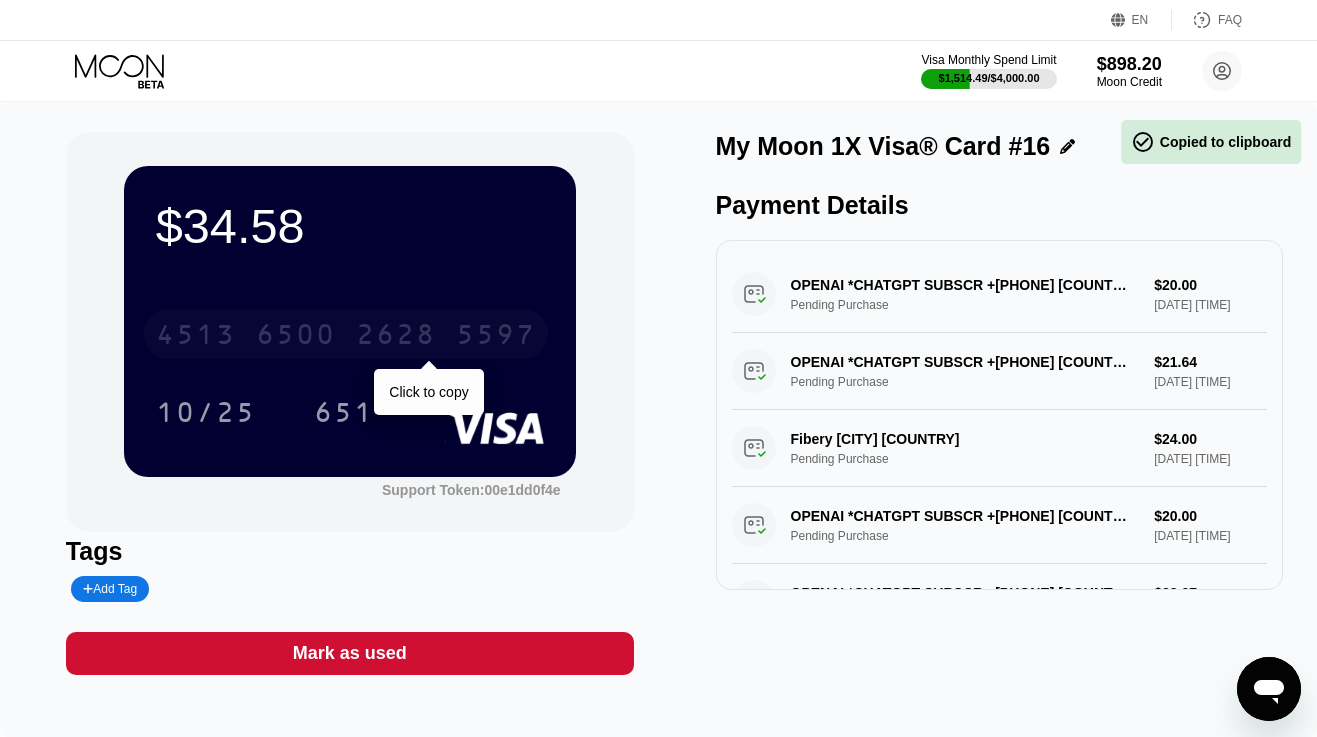 click on "4513 6500 2628 5597" at bounding box center [346, 334] 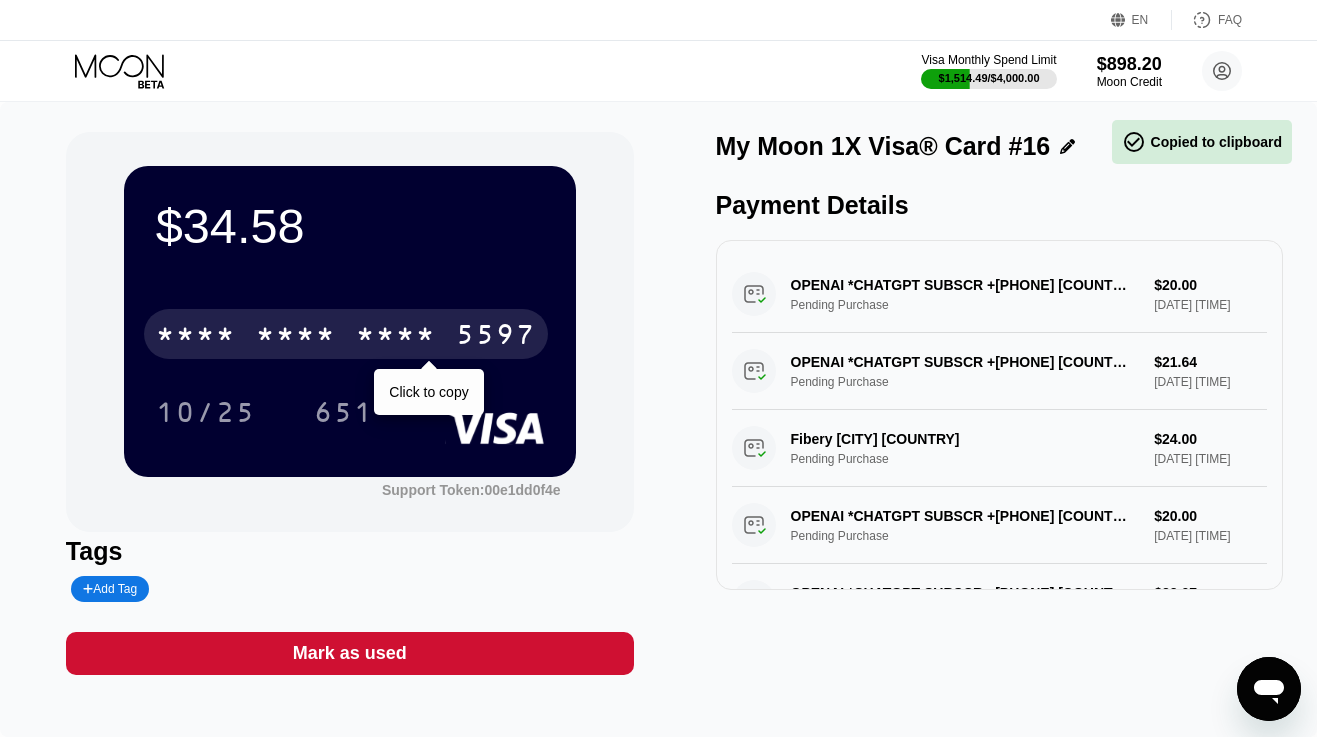 click on "* * * * * * * * * * * * 5597" at bounding box center [346, 334] 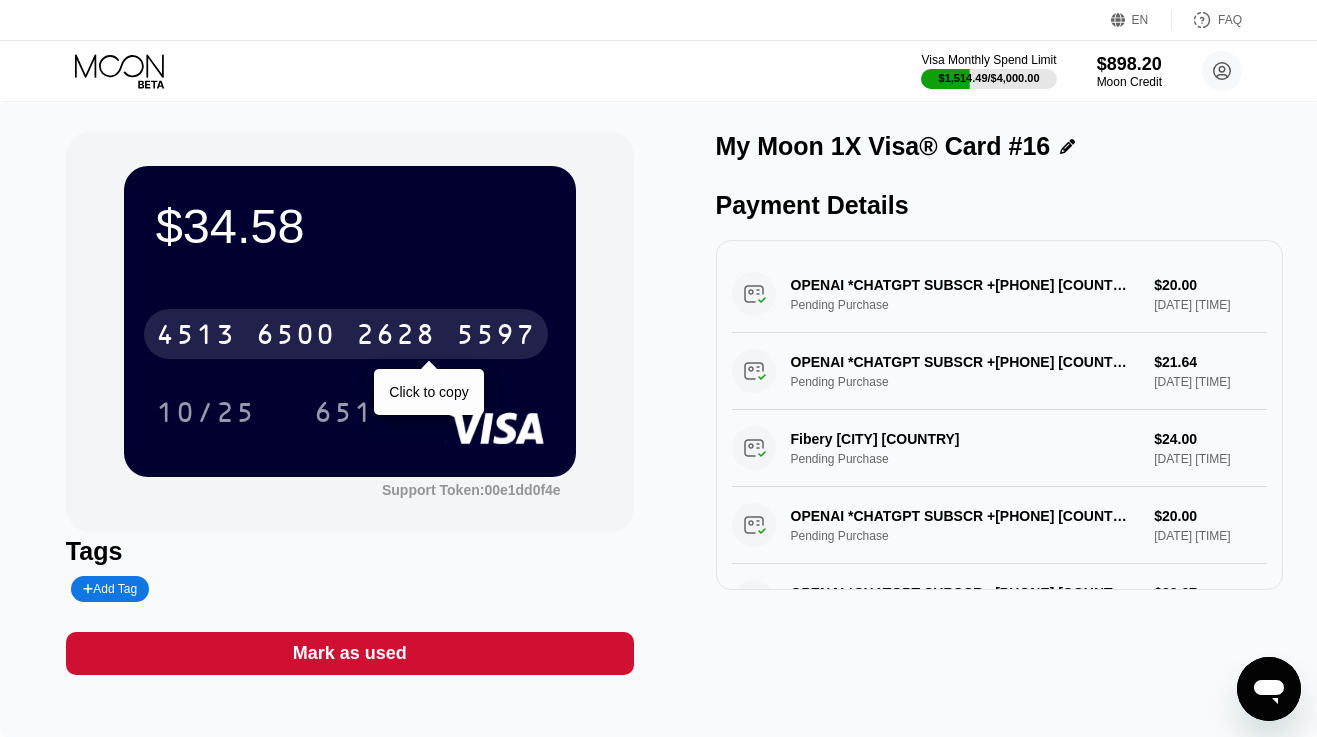 click on "4513 6500 2628 5597" at bounding box center [346, 334] 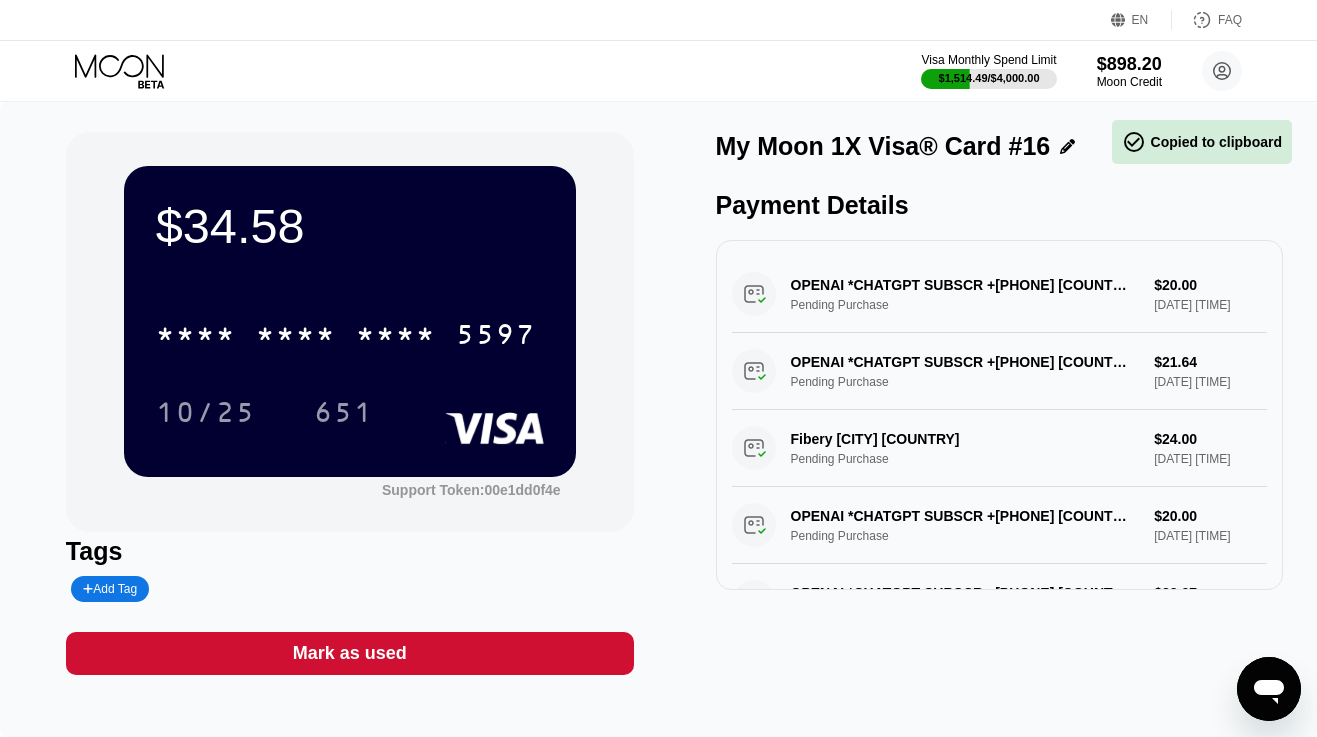 click 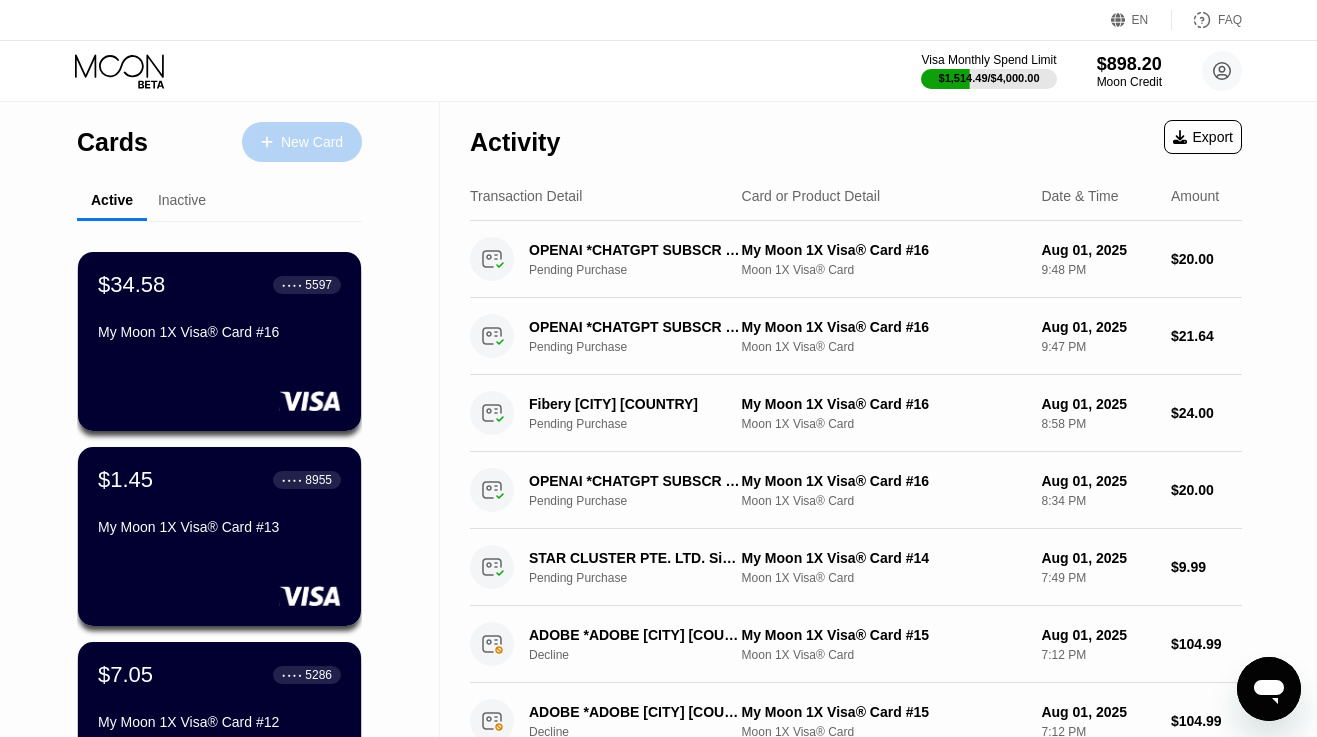 click on "New Card" at bounding box center [312, 142] 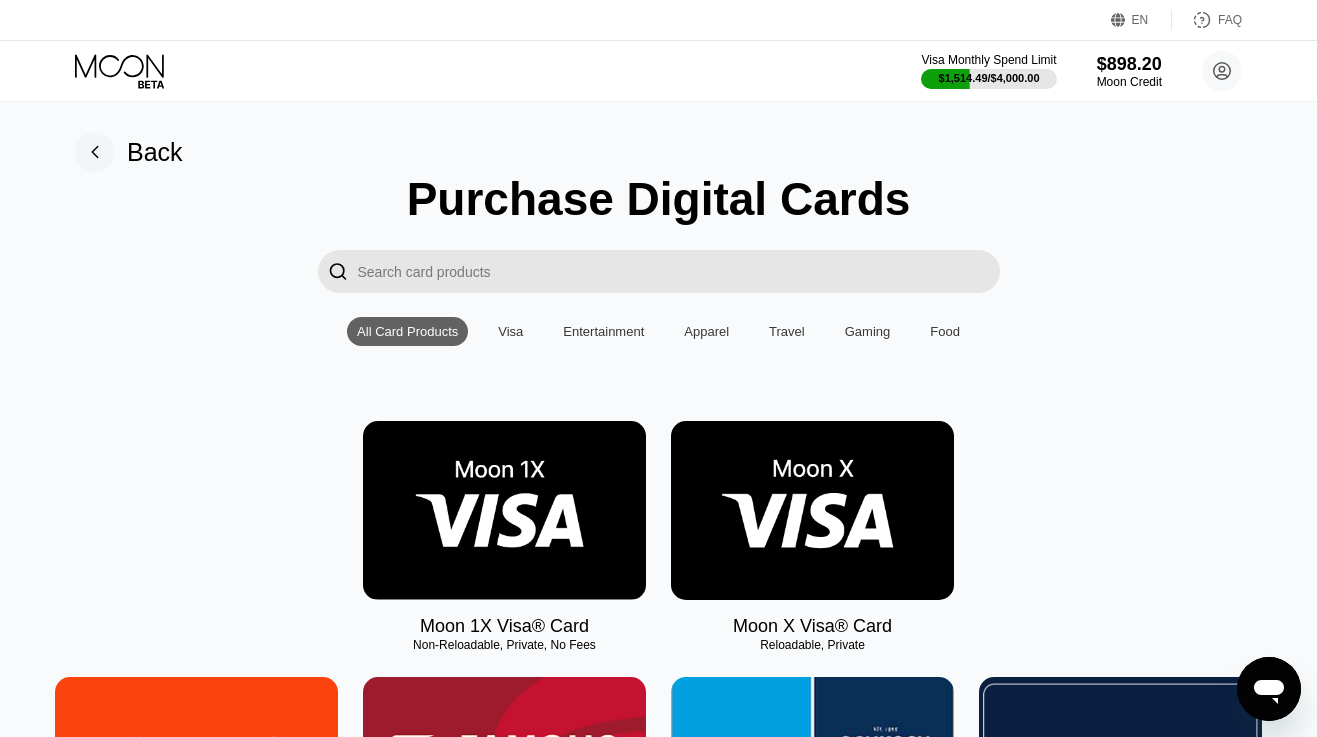 click at bounding box center (504, 510) 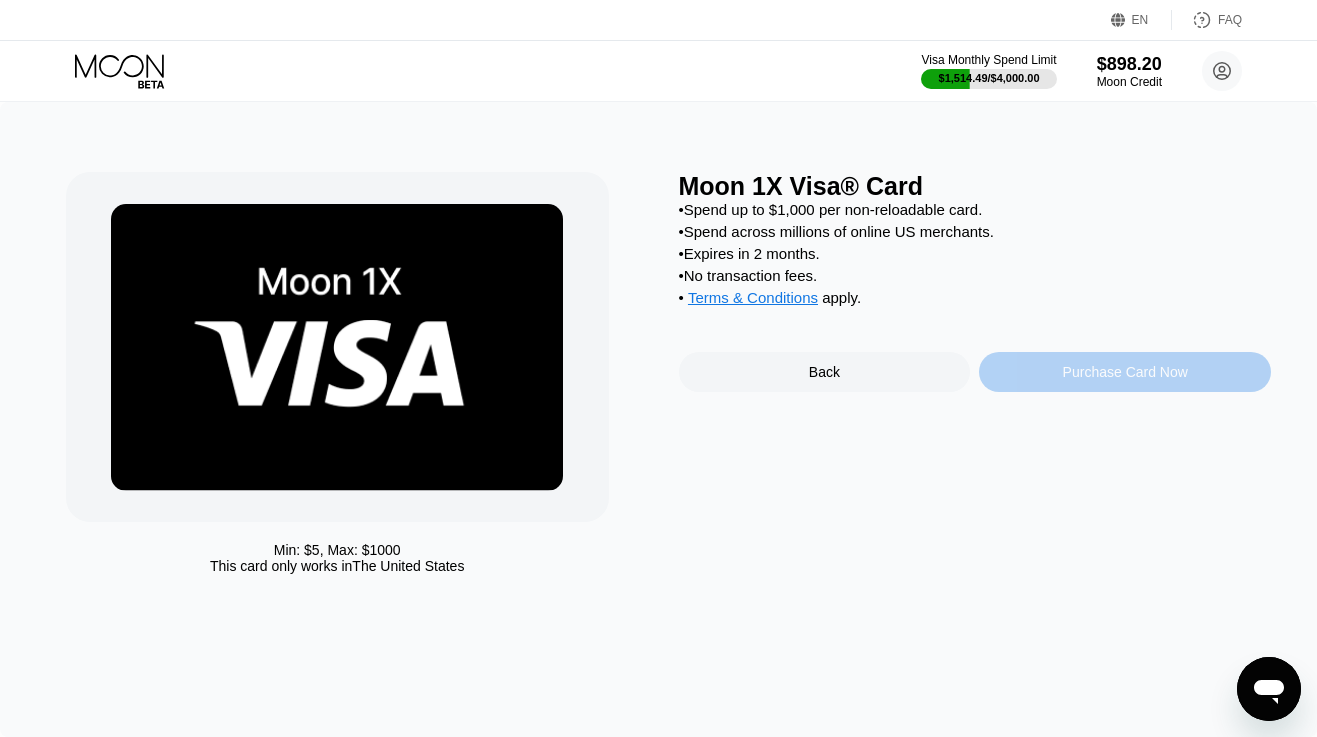 click on "Purchase Card Now" at bounding box center (1125, 372) 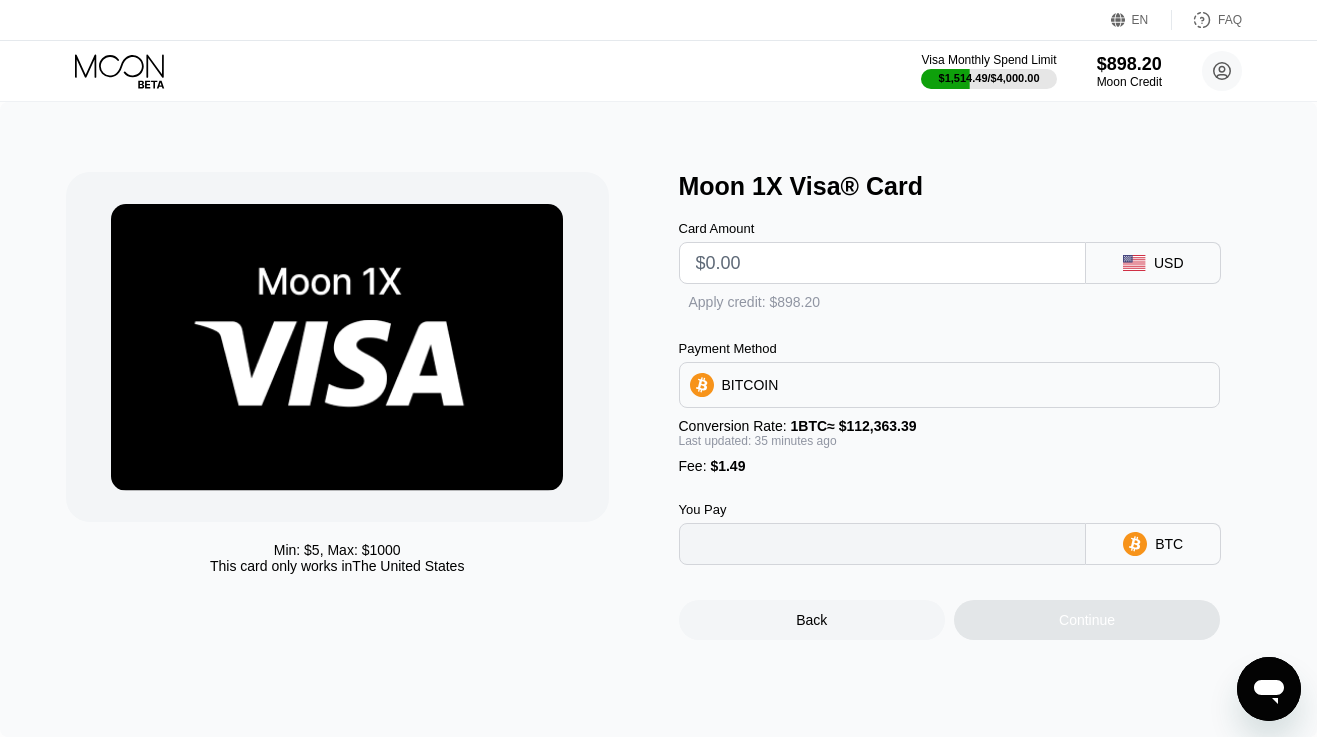 type on "0" 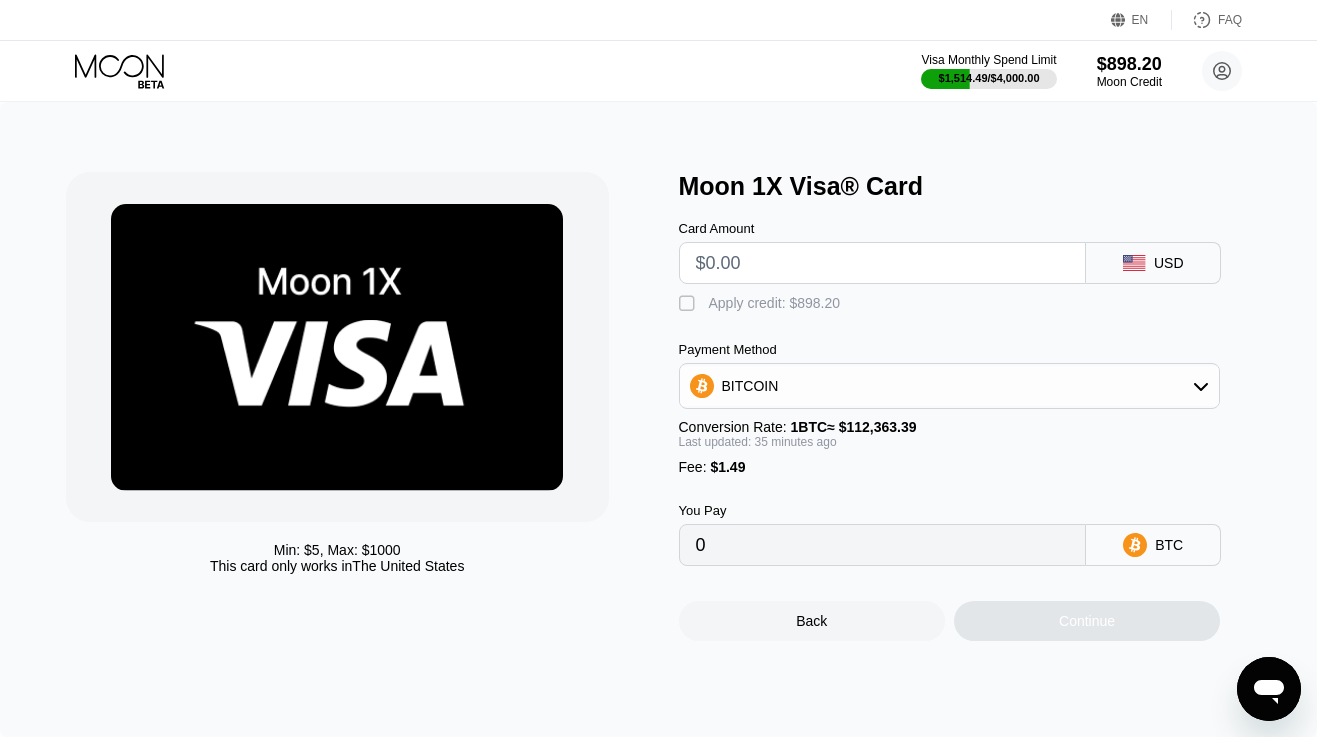 click at bounding box center [883, 263] 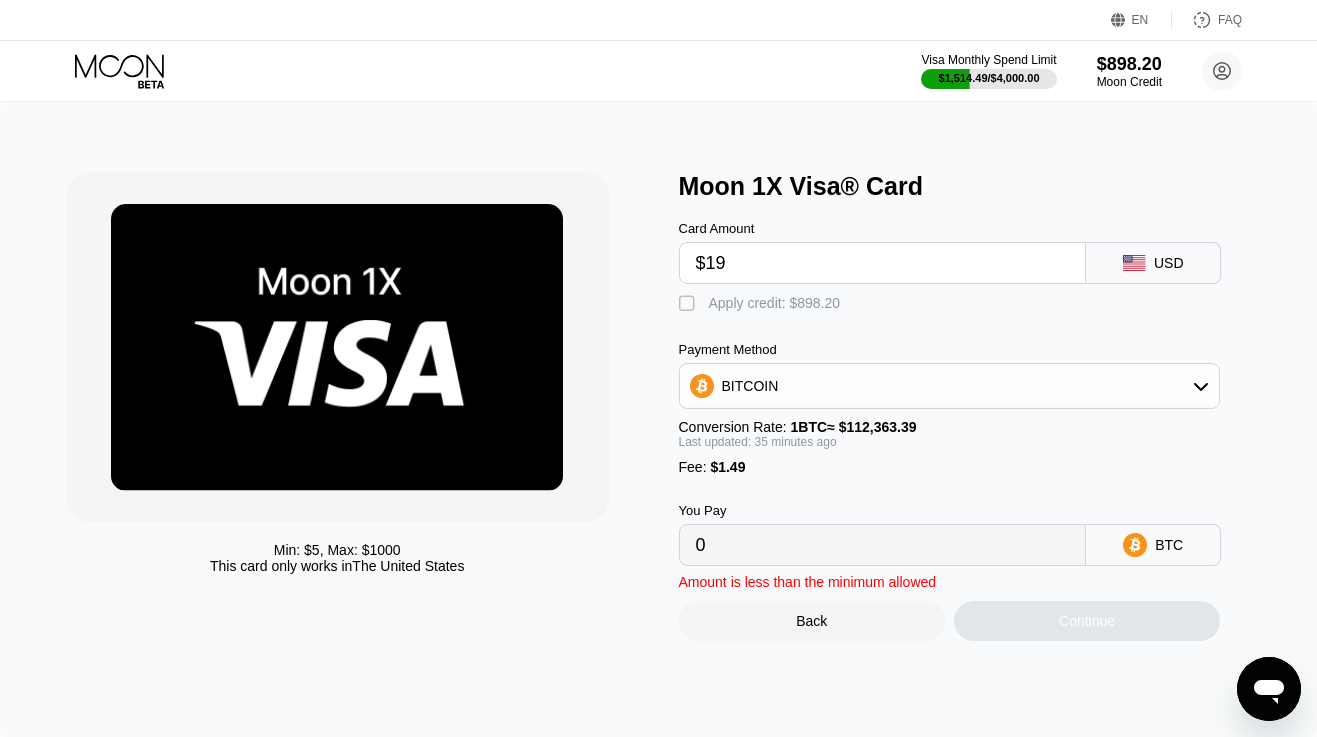type on "$190" 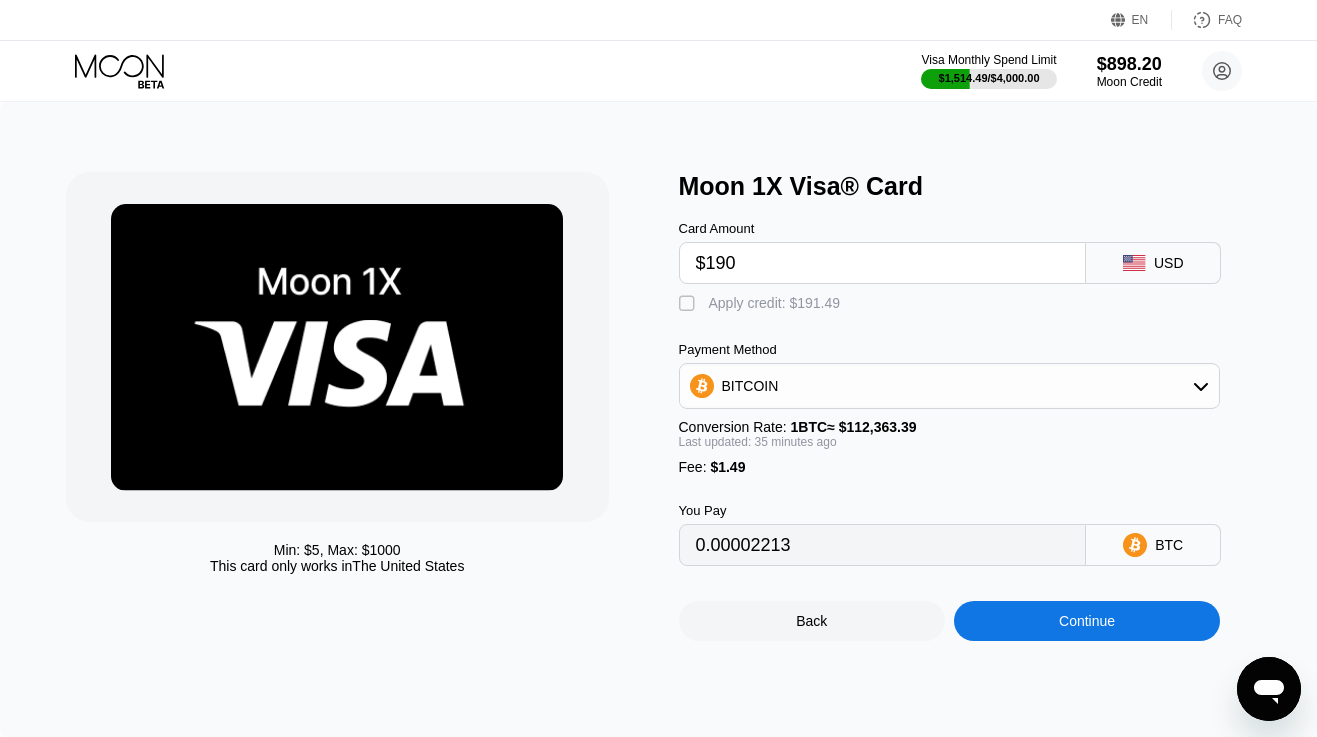 type on "0.00170188" 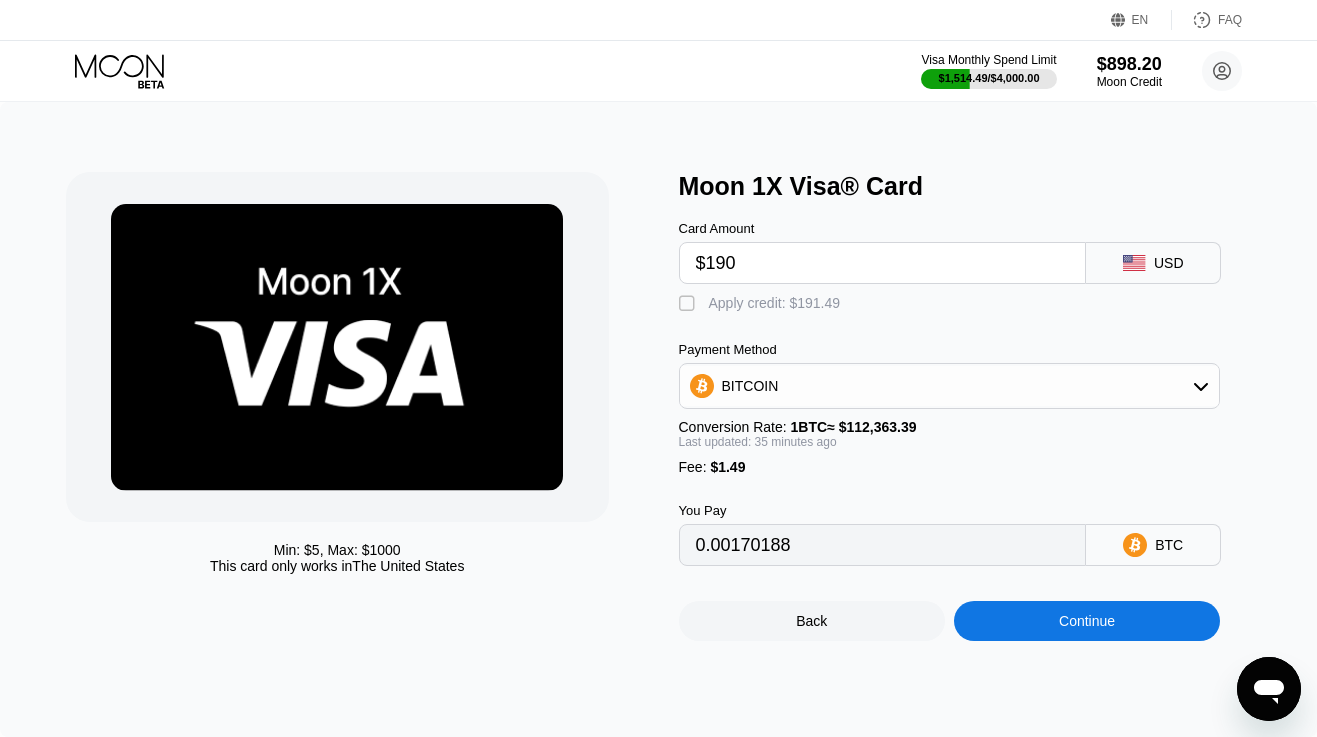 type on "$190" 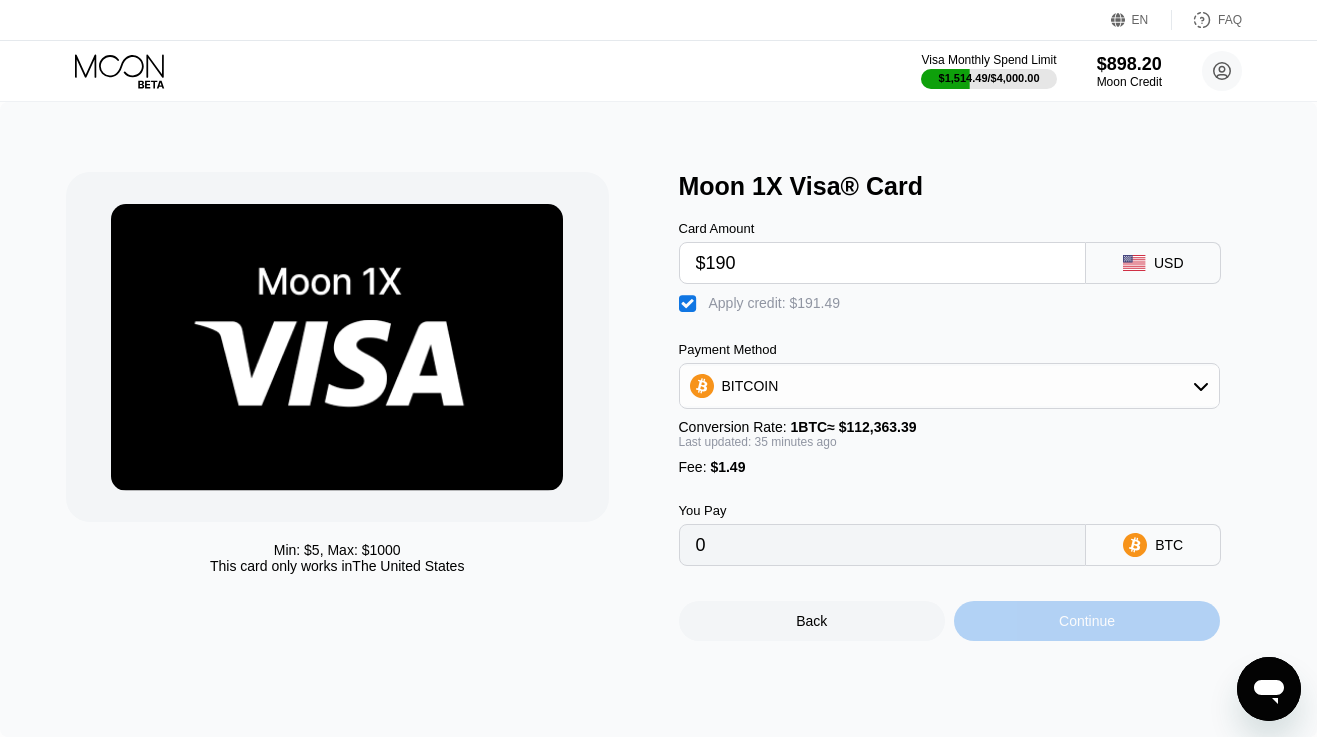 click on "Continue" at bounding box center [1087, 621] 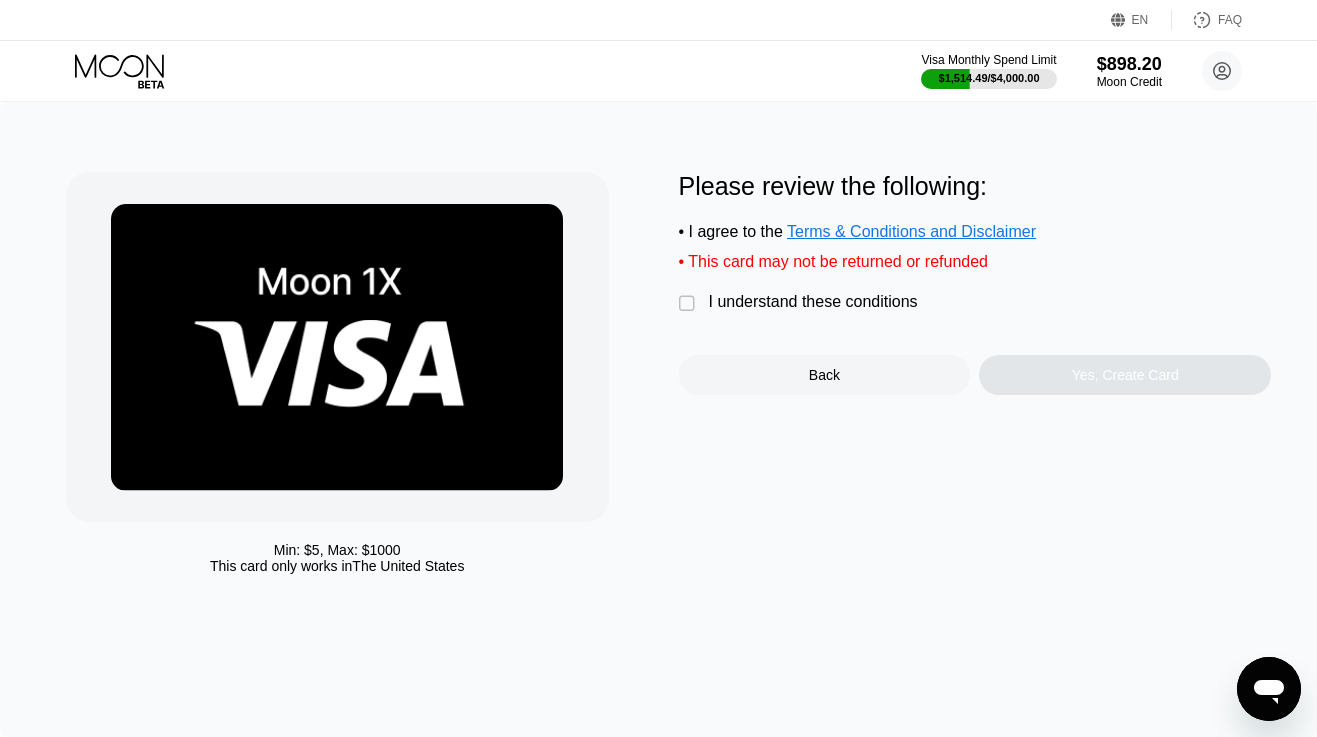 click on "I understand these conditions" at bounding box center [813, 302] 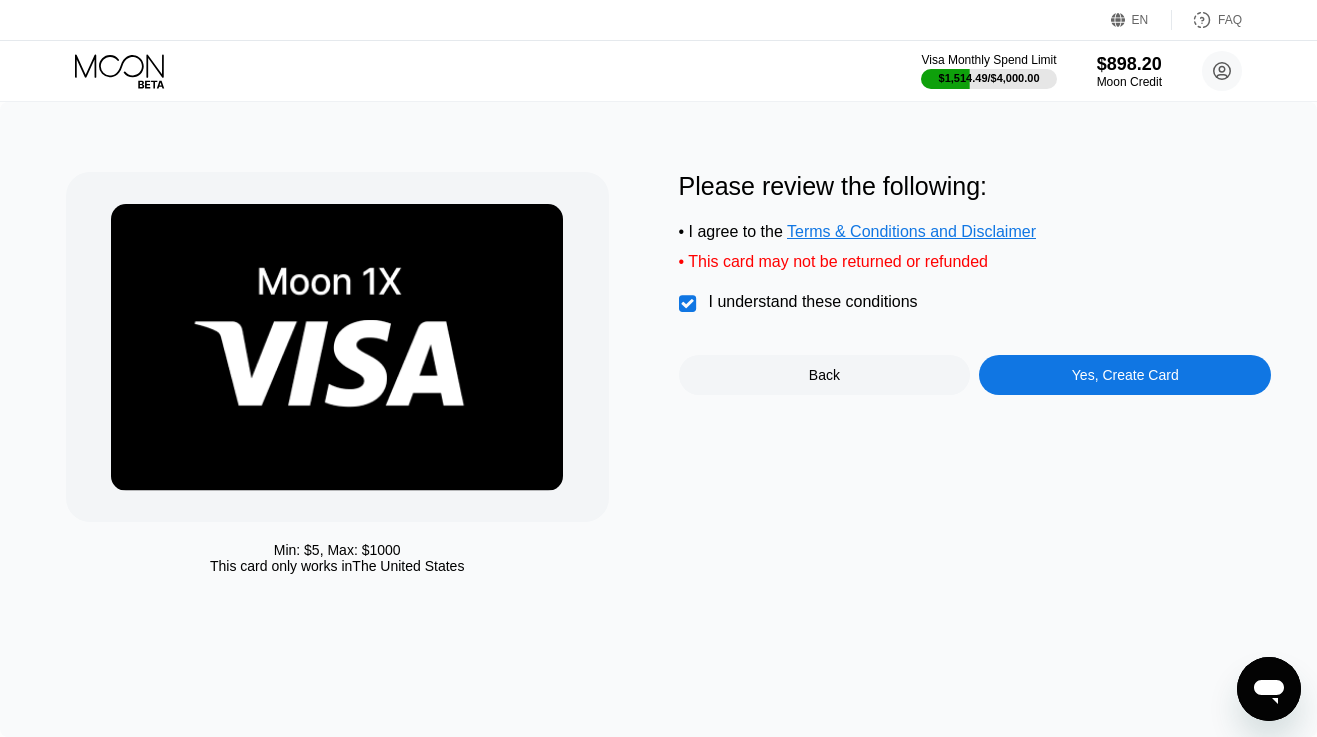 click on "Yes, Create Card" at bounding box center (1125, 375) 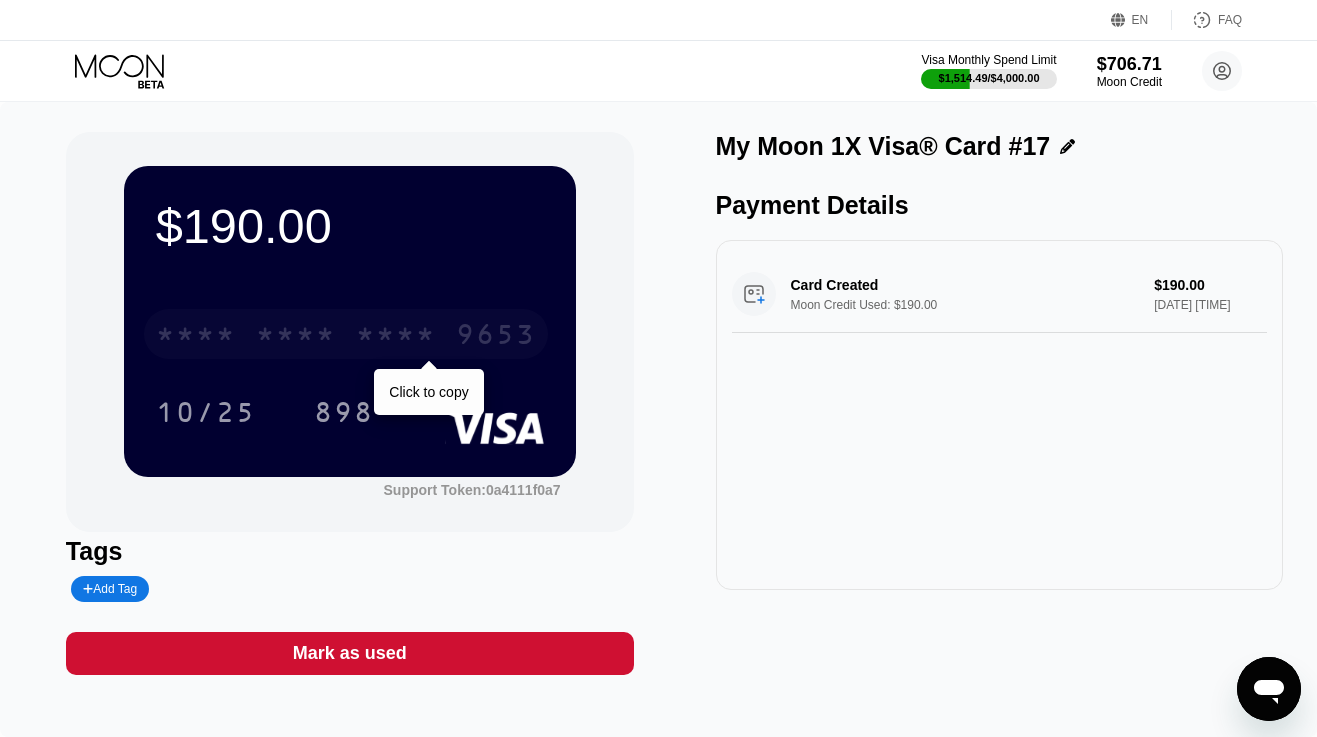 click on "* * * *" at bounding box center [396, 337] 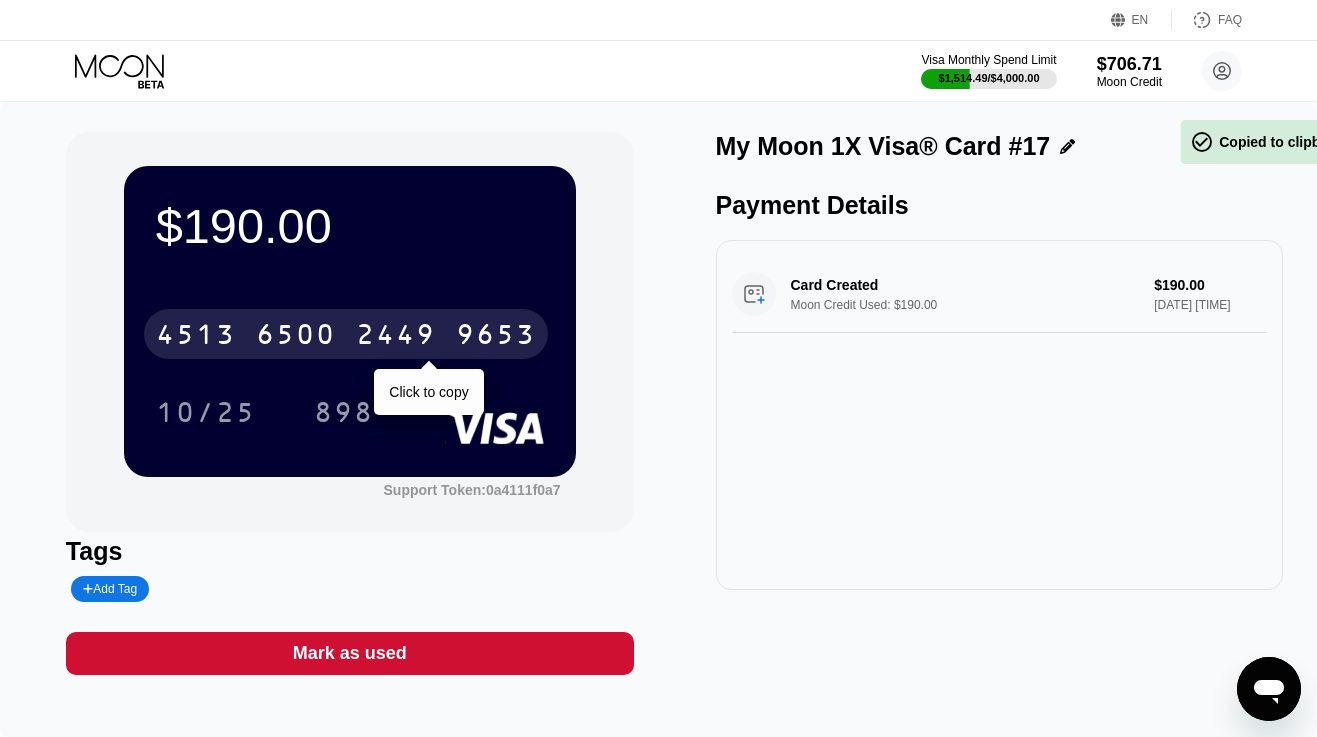 click on "2449" at bounding box center (396, 337) 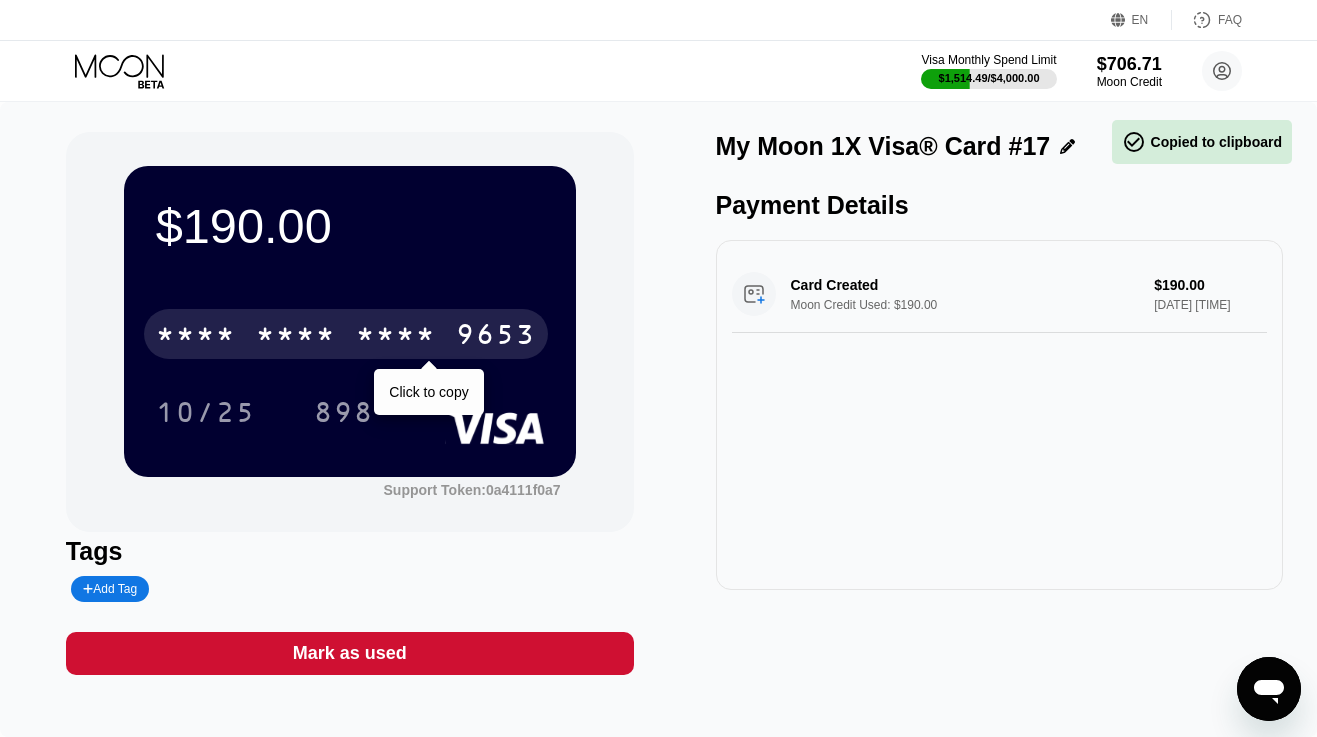 click on "* * * *" at bounding box center (396, 337) 